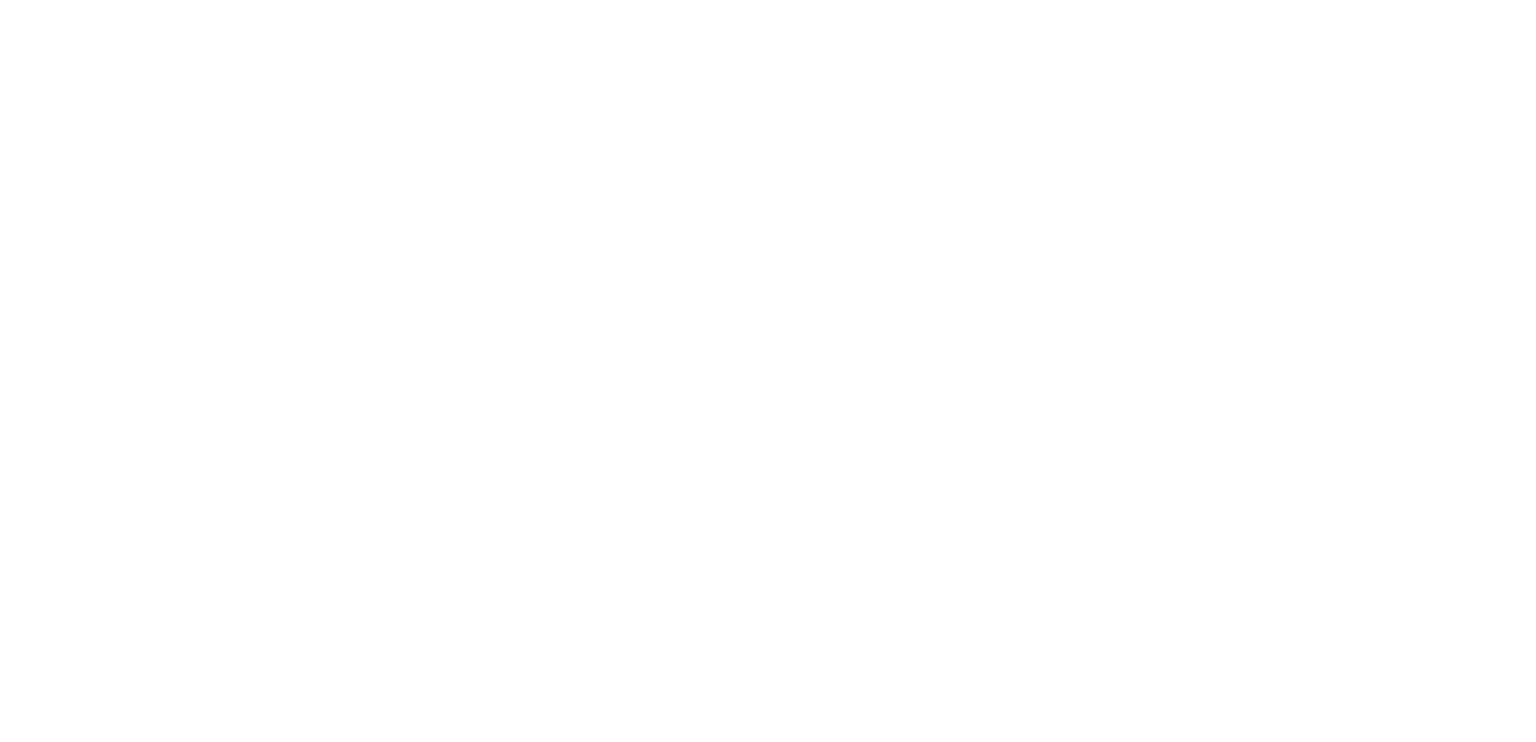 scroll, scrollTop: 0, scrollLeft: 0, axis: both 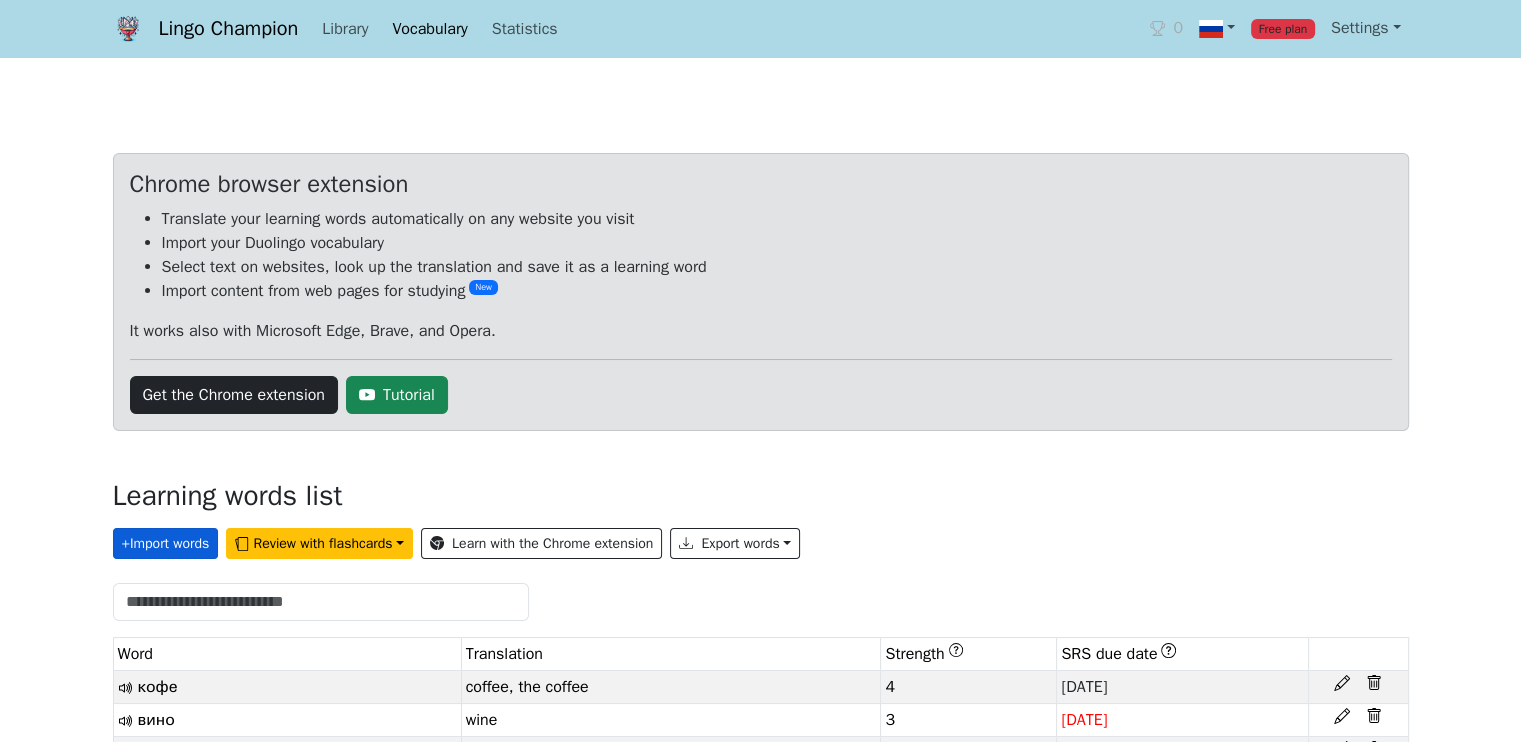 click on "+  Import words" at bounding box center (166, 543) 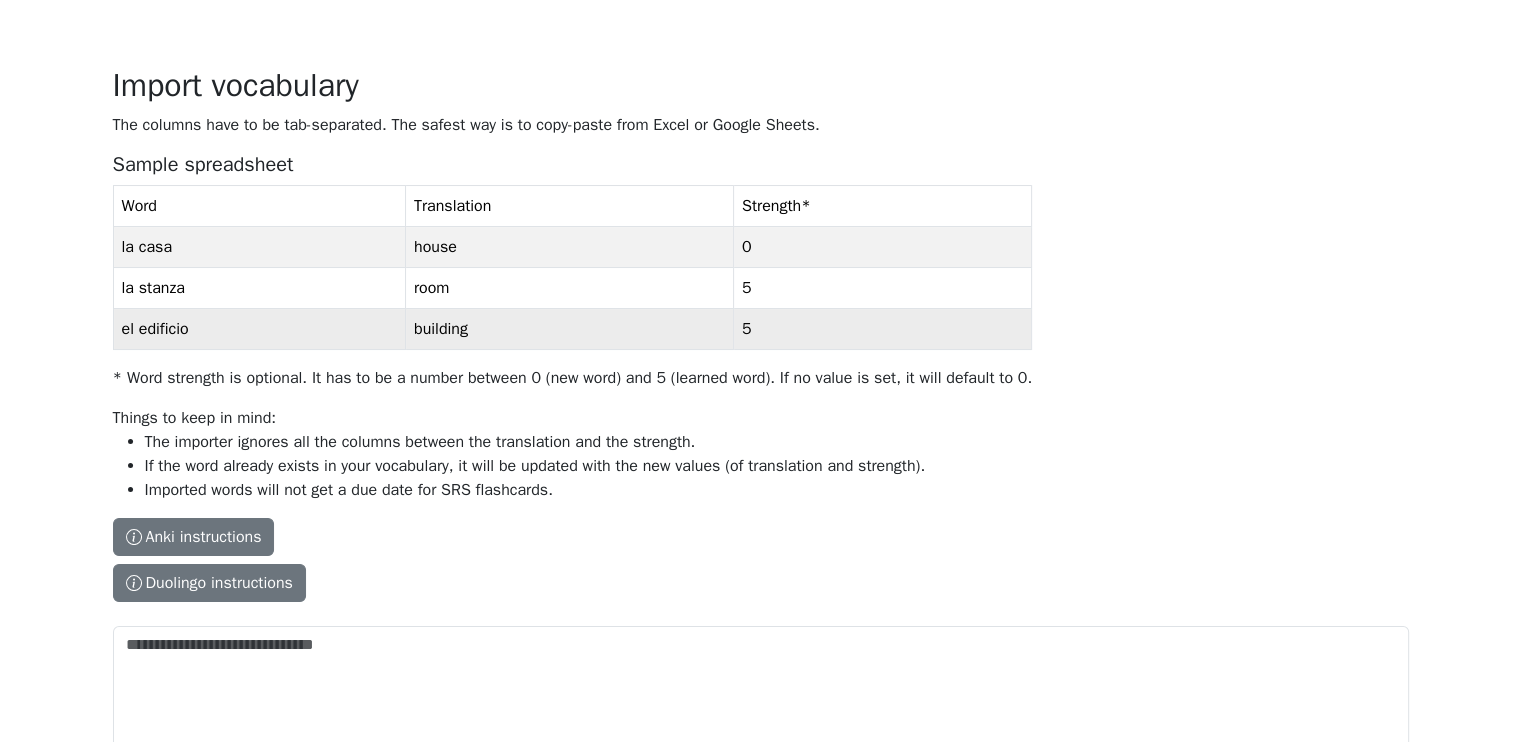 scroll, scrollTop: 236, scrollLeft: 0, axis: vertical 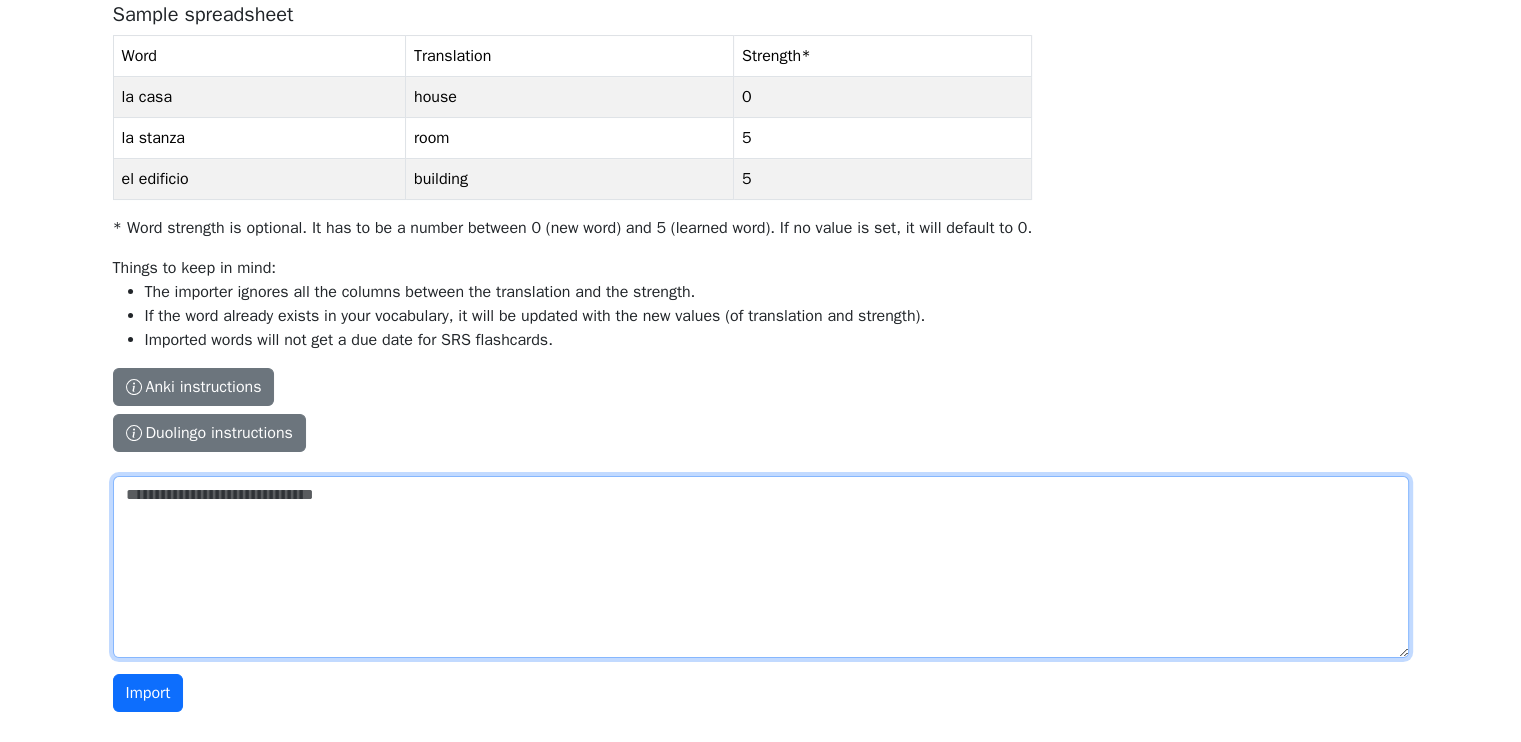 click on "The columns have to be tab-separated.    The safest way is to copy-paste from Excel or Google Sheets. Sample spreadsheet Word Translation Strength * la casa house 0 la stanza room 5 el edificio building 5 * Word strength is optional. It has to be a number between 0 (new word) and 5 (learned word). If no value is set, it will default to 0. Things to keep in mind: The importer ignores all the columns between the translation and the strength. If the word already exists in your vocabulary, it will be updated with the new values (of translation and strength). Imported words will not get a due date for SRS flashcards.   Anki instructions Anki instructions   Duolingo instructions Duolingo instructions Install the  Lingo Champion browser extension . Then navigate to the  Duolingo words page  and click on the import button on top of the page. Note that Duolingo does not provide words for every course. Duolingo -  Tutorial" at bounding box center [761, 567] 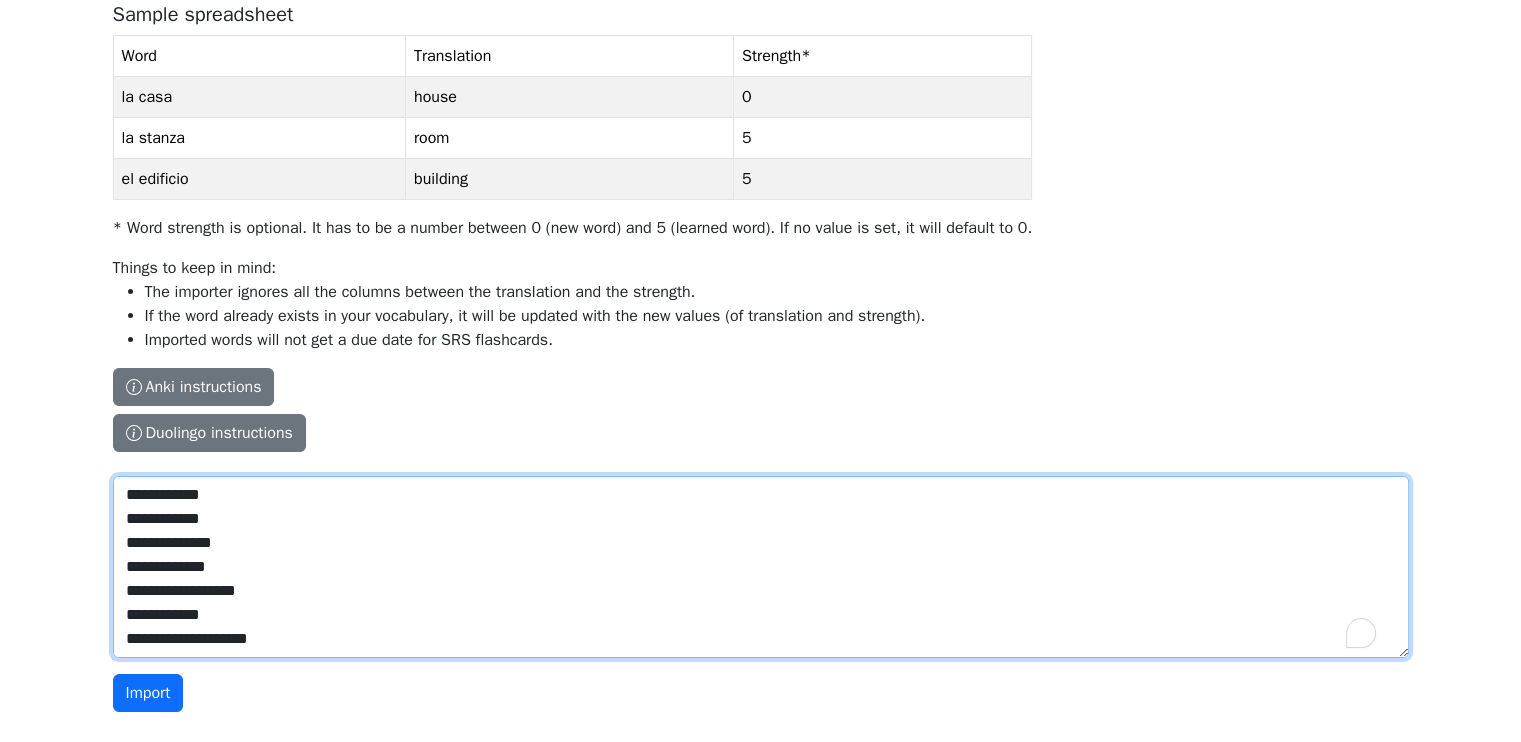 scroll, scrollTop: 1984, scrollLeft: 0, axis: vertical 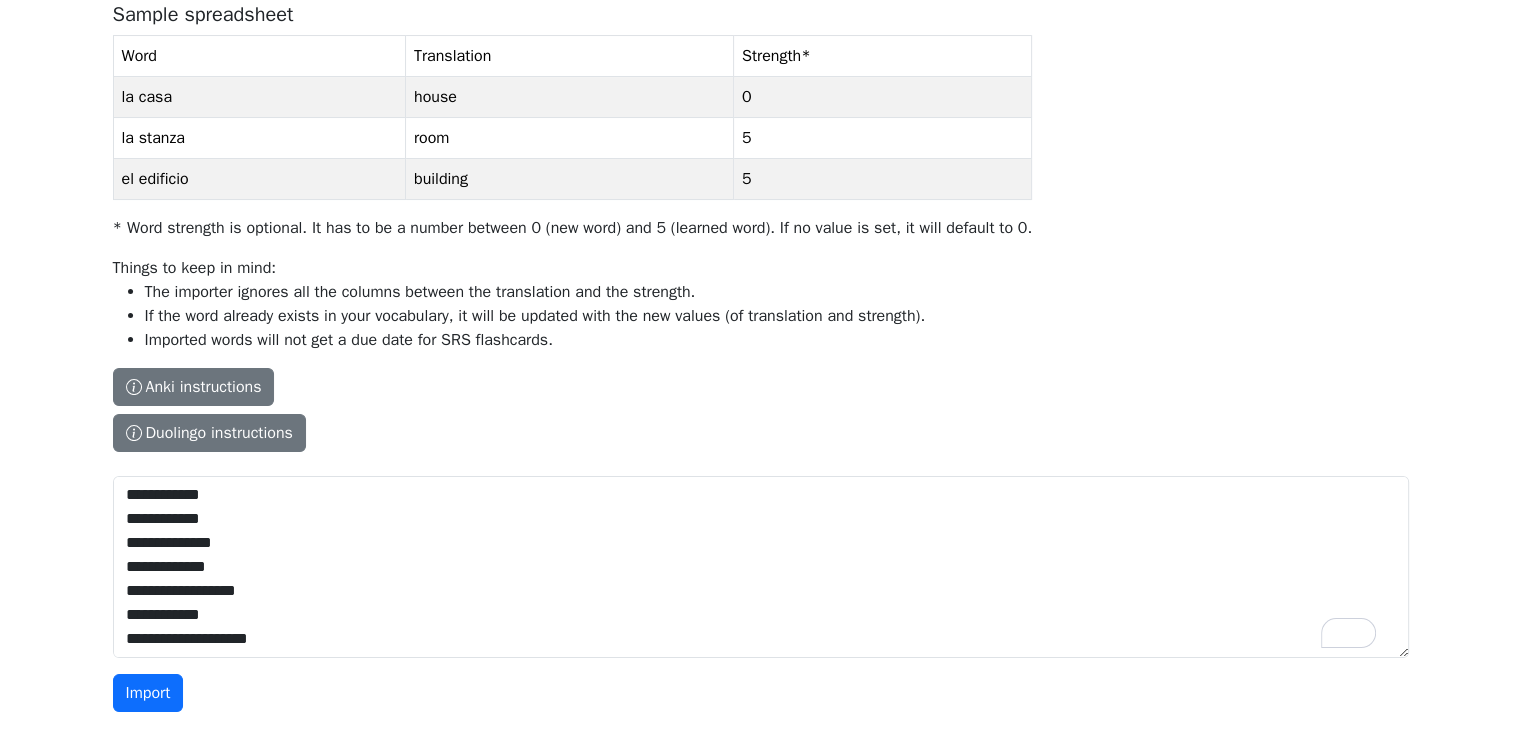 click on "The columns have to be tab-separated.    The safest way is to copy-paste from Excel or Google Sheets. Sample spreadsheet Word Translation Strength * la casa house 0 la stanza room 5 el edificio building 5 * Word strength is optional. It has to be a number between 0 (new word) and 5 (learned word). If no value is set, it will default to 0. Things to keep in mind: The importer ignores all the columns between the translation and the strength. If the word already exists in your vocabulary, it will be updated with the new values (of translation and strength). Imported words will not get a due date for SRS flashcards.   Anki instructions Anki instructions   Duolingo instructions Duolingo instructions Install the  Lingo Champion browser extension . Then navigate to the  Duolingo words page  and click on the import button on top of the page. Note that Duolingo does not provide words for every course. Duolingo -  Tutorial" at bounding box center [573, 215] 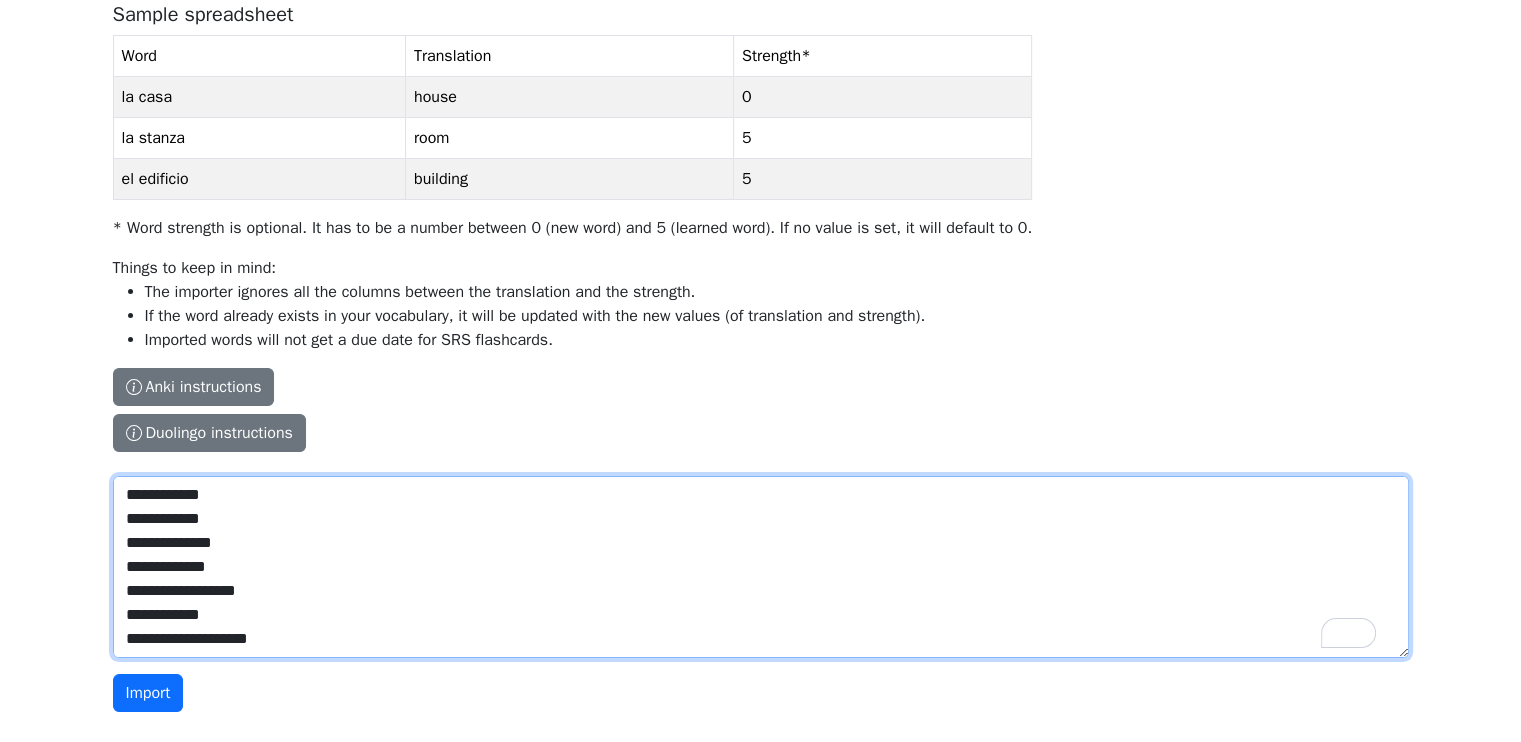 click on "The columns have to be tab-separated.    The safest way is to copy-paste from Excel or Google Sheets. Sample spreadsheet Word Translation Strength * la casa house 0 la stanza room 5 el edificio building 5 * Word strength is optional. It has to be a number between 0 (new word) and 5 (learned word). If no value is set, it will default to 0. Things to keep in mind: The importer ignores all the columns between the translation and the strength. If the word already exists in your vocabulary, it will be updated with the new values (of translation and strength). Imported words will not get a due date for SRS flashcards.   Anki instructions Anki instructions   Duolingo instructions Duolingo instructions Install the  Lingo Champion browser extension . Then navigate to the  Duolingo words page  and click on the import button on top of the page. Note that Duolingo does not provide words for every course. Duolingo -  Tutorial" at bounding box center (761, 567) 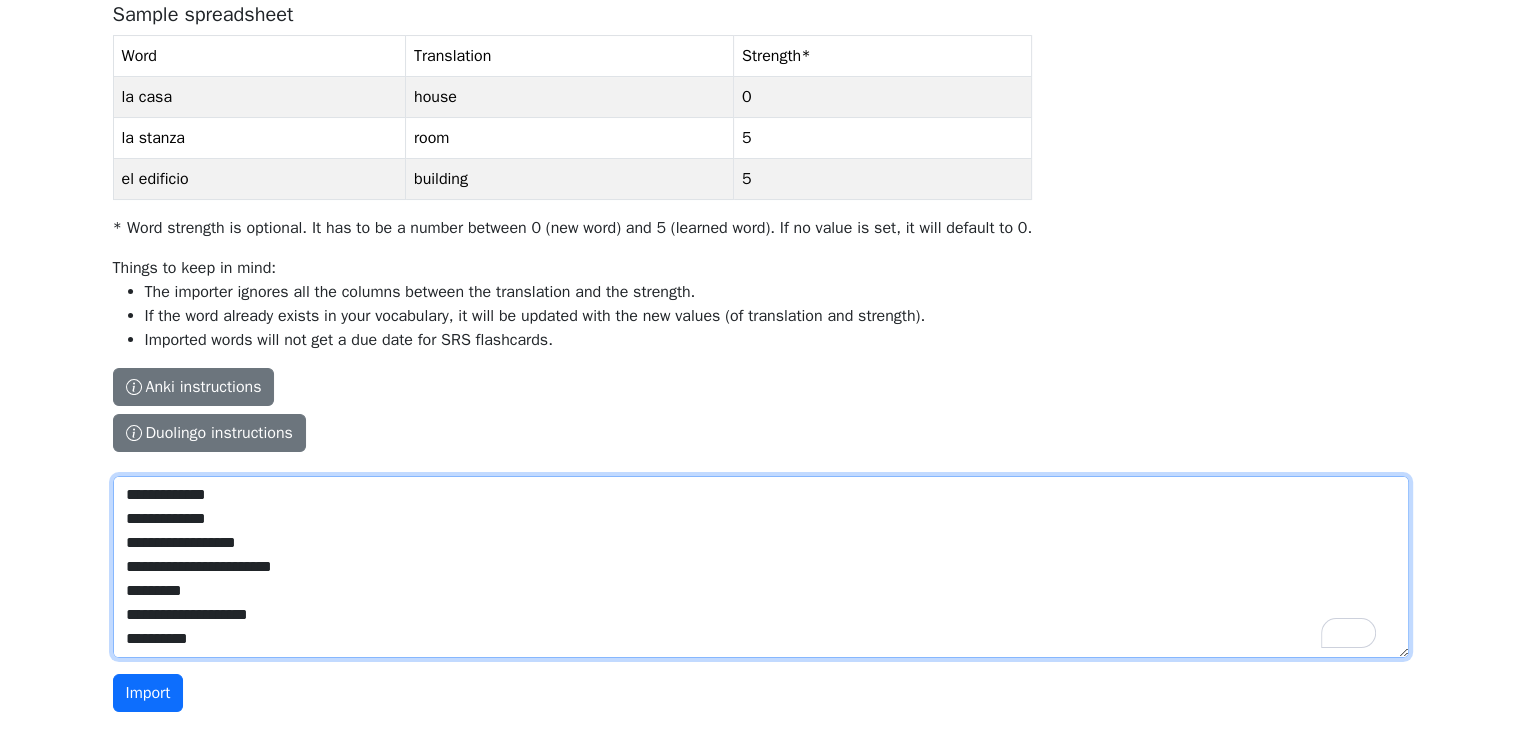 click on "The columns have to be tab-separated.    The safest way is to copy-paste from Excel or Google Sheets. Sample spreadsheet Word Translation Strength * la casa house 0 la stanza room 5 el edificio building 5 * Word strength is optional. It has to be a number between 0 (new word) and 5 (learned word). If no value is set, it will default to 0. Things to keep in mind: The importer ignores all the columns between the translation and the strength. If the word already exists in your vocabulary, it will be updated with the new values (of translation and strength). Imported words will not get a due date for SRS flashcards.   Anki instructions Anki instructions   Duolingo instructions Duolingo instructions Install the  Lingo Champion browser extension . Then navigate to the  Duolingo words page  and click on the import button on top of the page. Note that Duolingo does not provide words for every course. Duolingo -  Tutorial" at bounding box center (761, 567) 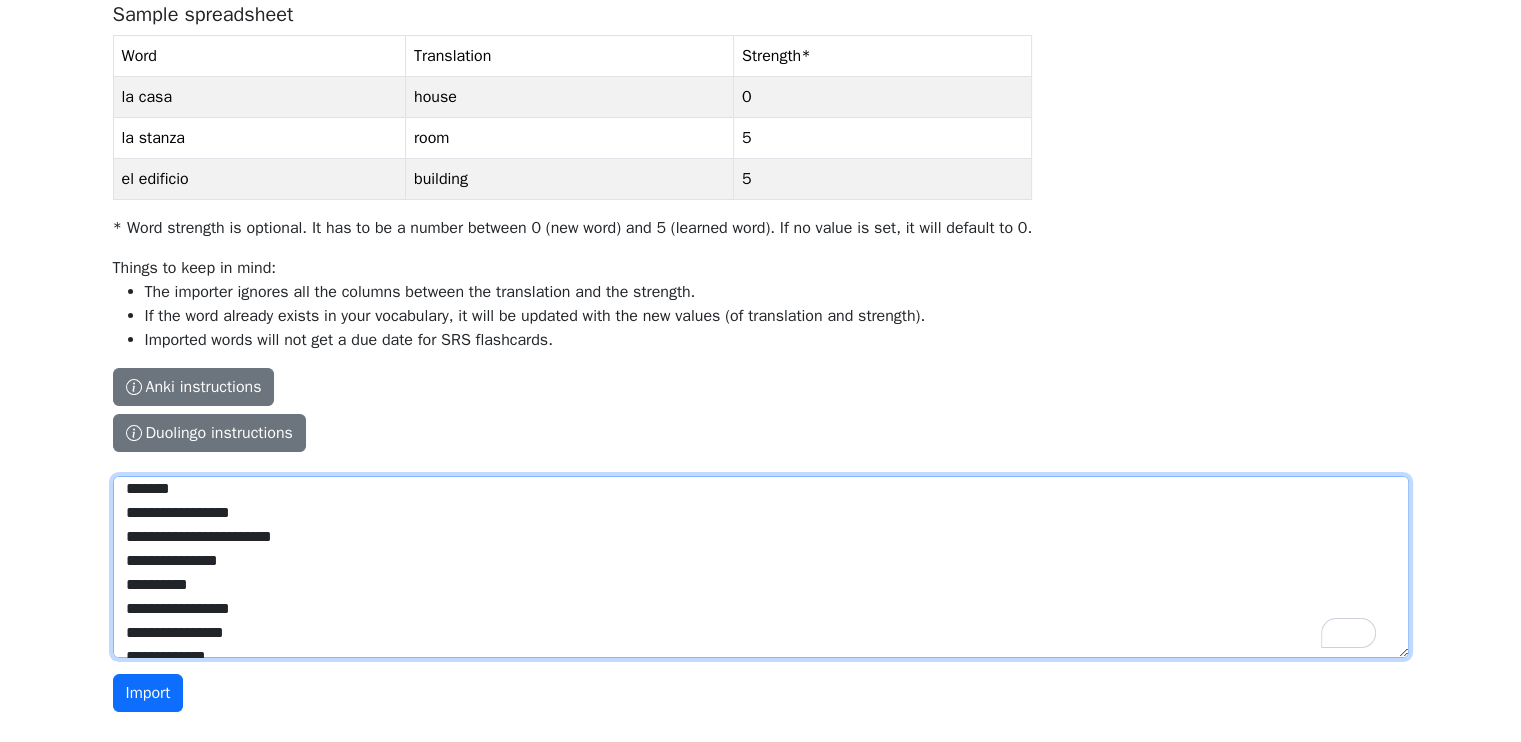 scroll, scrollTop: 1830, scrollLeft: 0, axis: vertical 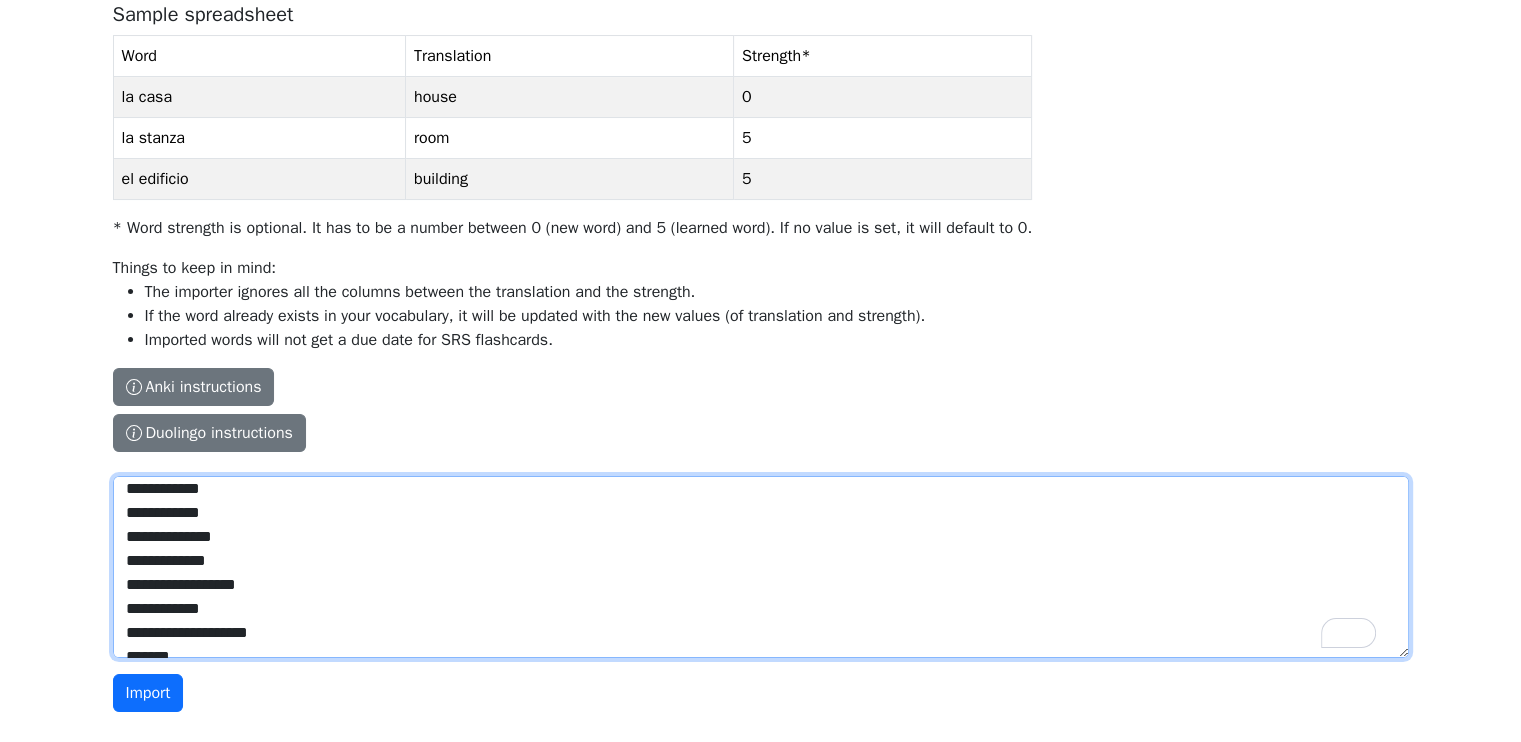 click on "The columns have to be tab-separated.    The safest way is to copy-paste from Excel or Google Sheets. Sample spreadsheet Word Translation Strength * la casa house 0 la stanza room 5 el edificio building 5 * Word strength is optional. It has to be a number between 0 (new word) and 5 (learned word). If no value is set, it will default to 0. Things to keep in mind: The importer ignores all the columns between the translation and the strength. If the word already exists in your vocabulary, it will be updated with the new values (of translation and strength). Imported words will not get a due date for SRS flashcards.   Anki instructions Anki instructions   Duolingo instructions Duolingo instructions Install the  Lingo Champion browser extension . Then navigate to the  Duolingo words page  and click on the import button on top of the page. Note that Duolingo does not provide words for every course. Duolingo -  Tutorial" at bounding box center [761, 567] 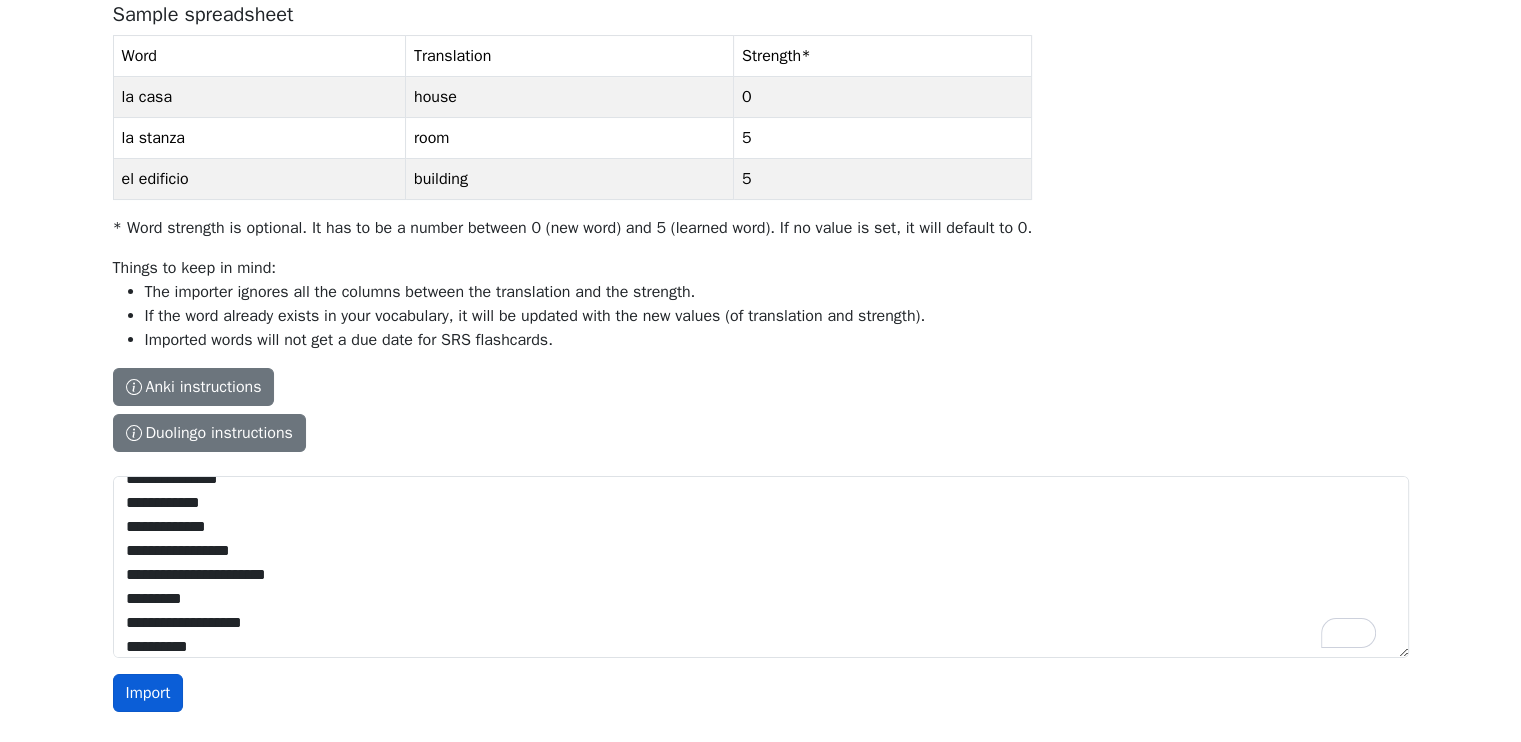 click on "Import" at bounding box center (148, 693) 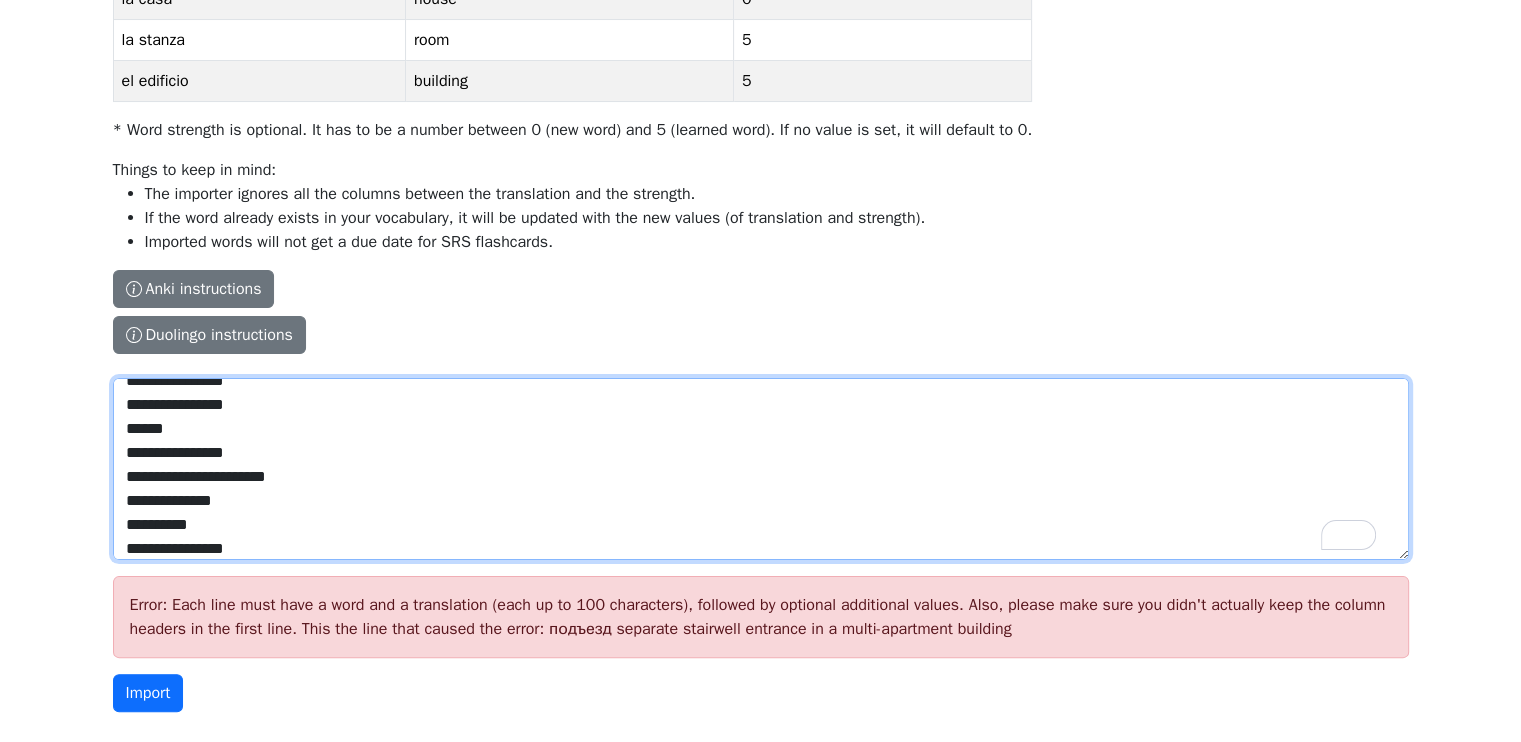 click on "The columns have to be tab-separated.    The safest way is to copy-paste from Excel or Google Sheets. Sample spreadsheet Word Translation Strength * la casa house 0 la stanza room 5 el edificio building 5 * Word strength is optional. It has to be a number between 0 (new word) and 5 (learned word). If no value is set, it will default to 0. Things to keep in mind: The importer ignores all the columns between the translation and the strength. If the word already exists in your vocabulary, it will be updated with the new values (of translation and strength). Imported words will not get a due date for SRS flashcards.   Anki instructions Anki instructions   Duolingo instructions Duolingo instructions Install the  Lingo Champion browser extension . Then navigate to the  Duolingo words page  and click on the import button on top of the page. Note that Duolingo does not provide words for every course. Duolingo -  Tutorial" at bounding box center [761, 469] 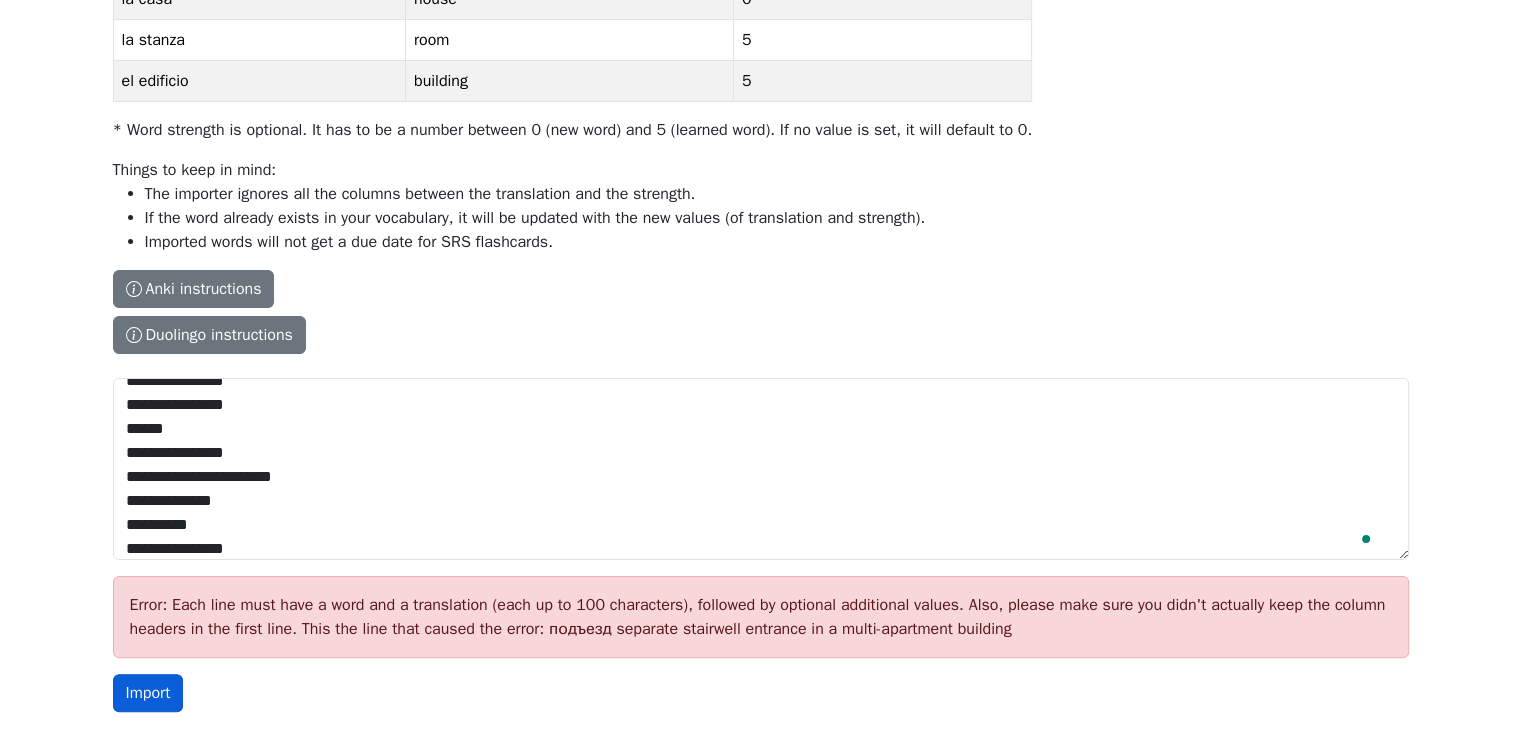 click on "Import" at bounding box center (148, 693) 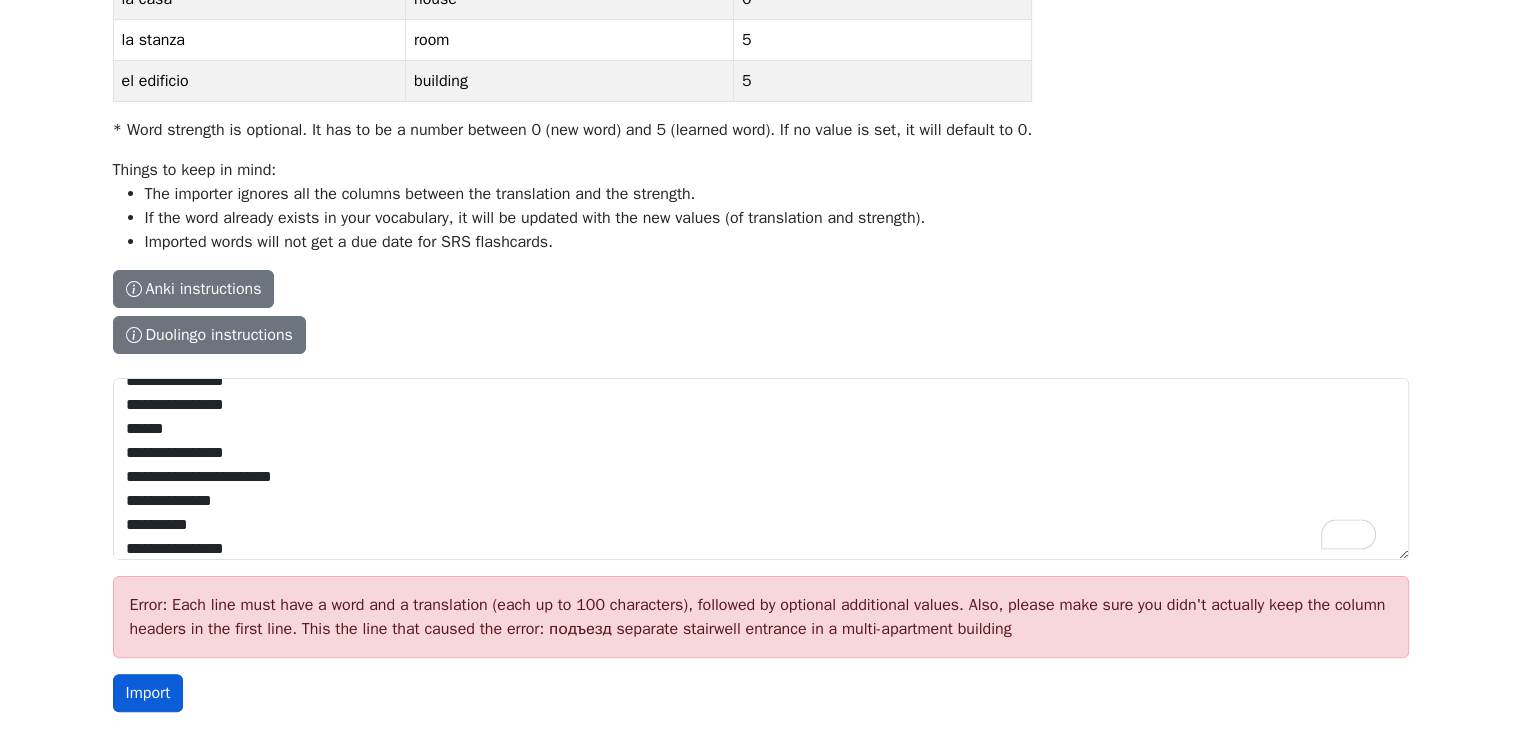 click on "Import" at bounding box center (148, 693) 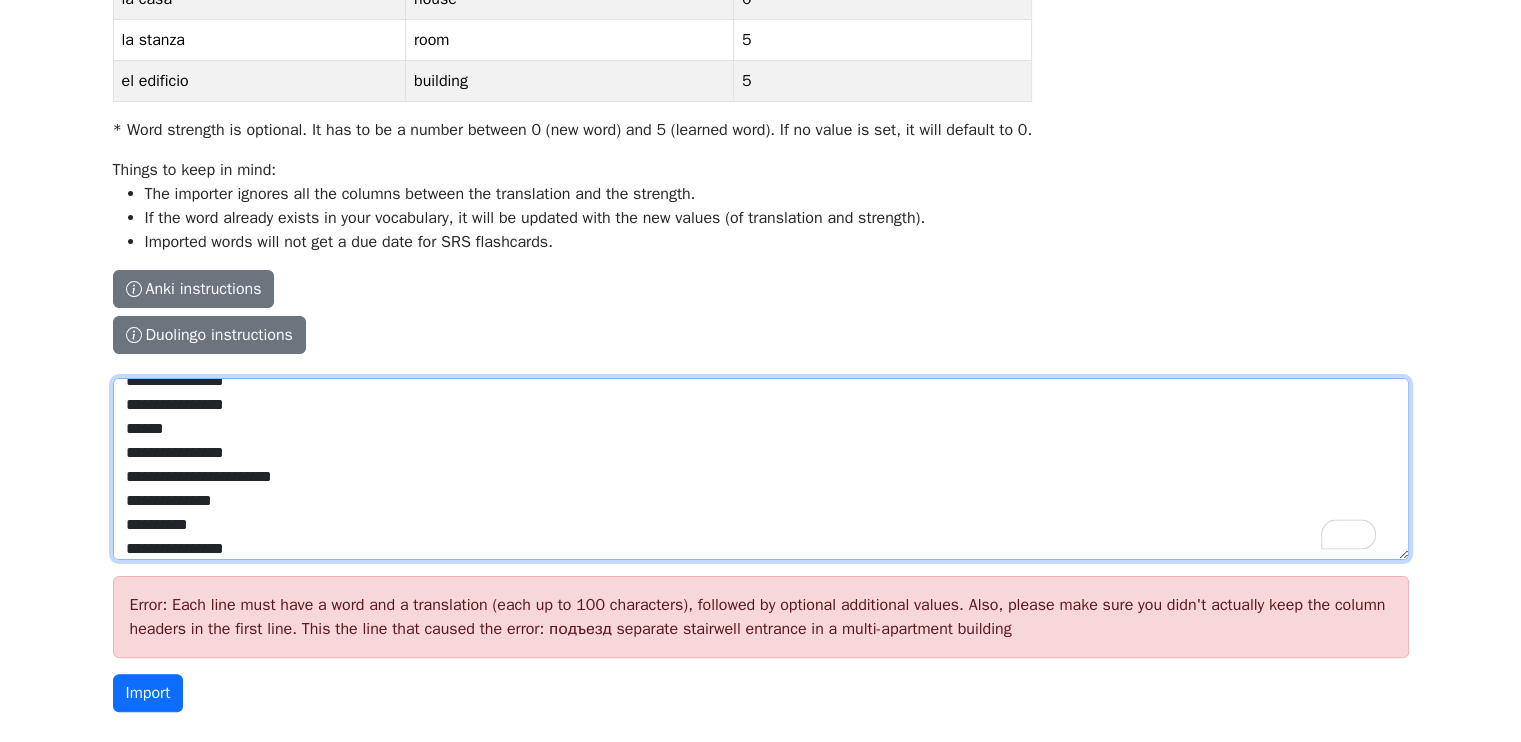 click on "The columns have to be tab-separated.    The safest way is to copy-paste from Excel or Google Sheets. Sample spreadsheet Word Translation Strength * la casa house 0 la stanza room 5 el edificio building 5 * Word strength is optional. It has to be a number between 0 (new word) and 5 (learned word). If no value is set, it will default to 0. Things to keep in mind: The importer ignores all the columns between the translation and the strength. If the word already exists in your vocabulary, it will be updated with the new values (of translation and strength). Imported words will not get a due date for SRS flashcards.   Anki instructions Anki instructions   Duolingo instructions Duolingo instructions Install the  Lingo Champion browser extension . Then navigate to the  Duolingo words page  and click on the import button on top of the page. Note that Duolingo does not provide words for every course. Duolingo -  Tutorial" at bounding box center (761, 469) 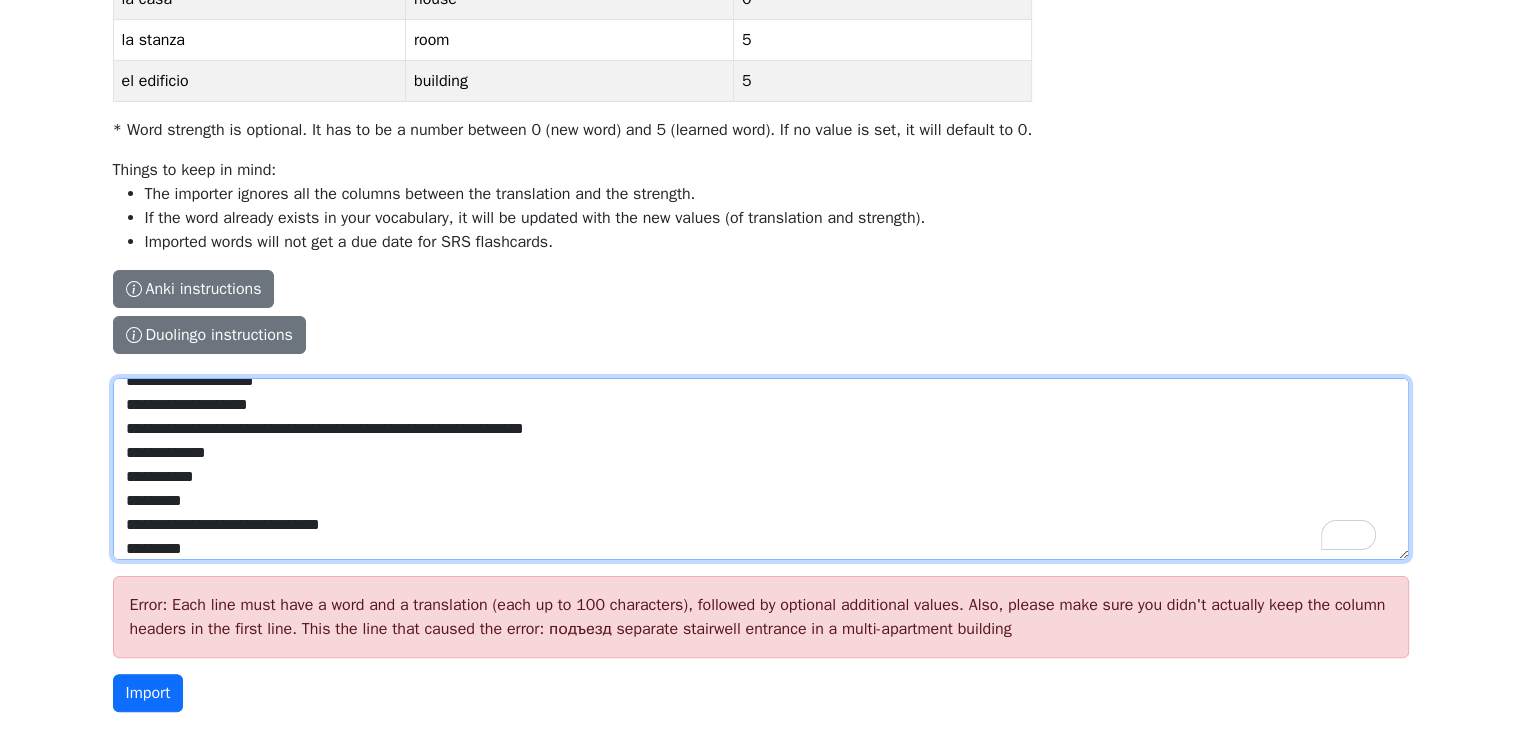 click on "The columns have to be tab-separated.    The safest way is to copy-paste from Excel or Google Sheets. Sample spreadsheet Word Translation Strength * la casa house 0 la stanza room 5 el edificio building 5 * Word strength is optional. It has to be a number between 0 (new word) and 5 (learned word). If no value is set, it will default to 0. Things to keep in mind: The importer ignores all the columns between the translation and the strength. If the word already exists in your vocabulary, it will be updated with the new values (of translation and strength). Imported words will not get a due date for SRS flashcards.   Anki instructions Anki instructions   Duolingo instructions Duolingo instructions Install the  Lingo Champion browser extension . Then navigate to the  Duolingo words page  and click on the import button on top of the page. Note that Duolingo does not provide words for every course. Duolingo -  Tutorial" at bounding box center (761, 469) 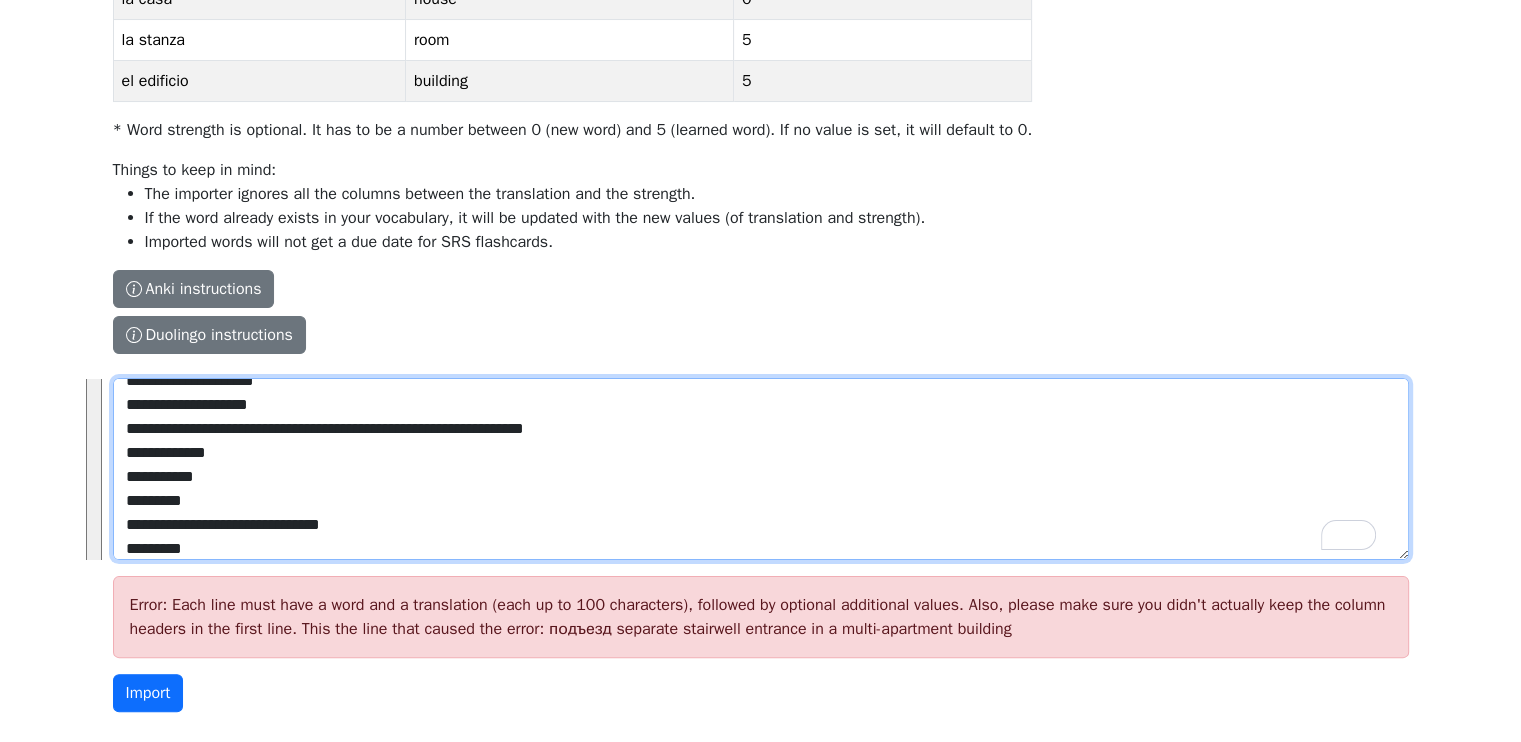 paste on "**********" 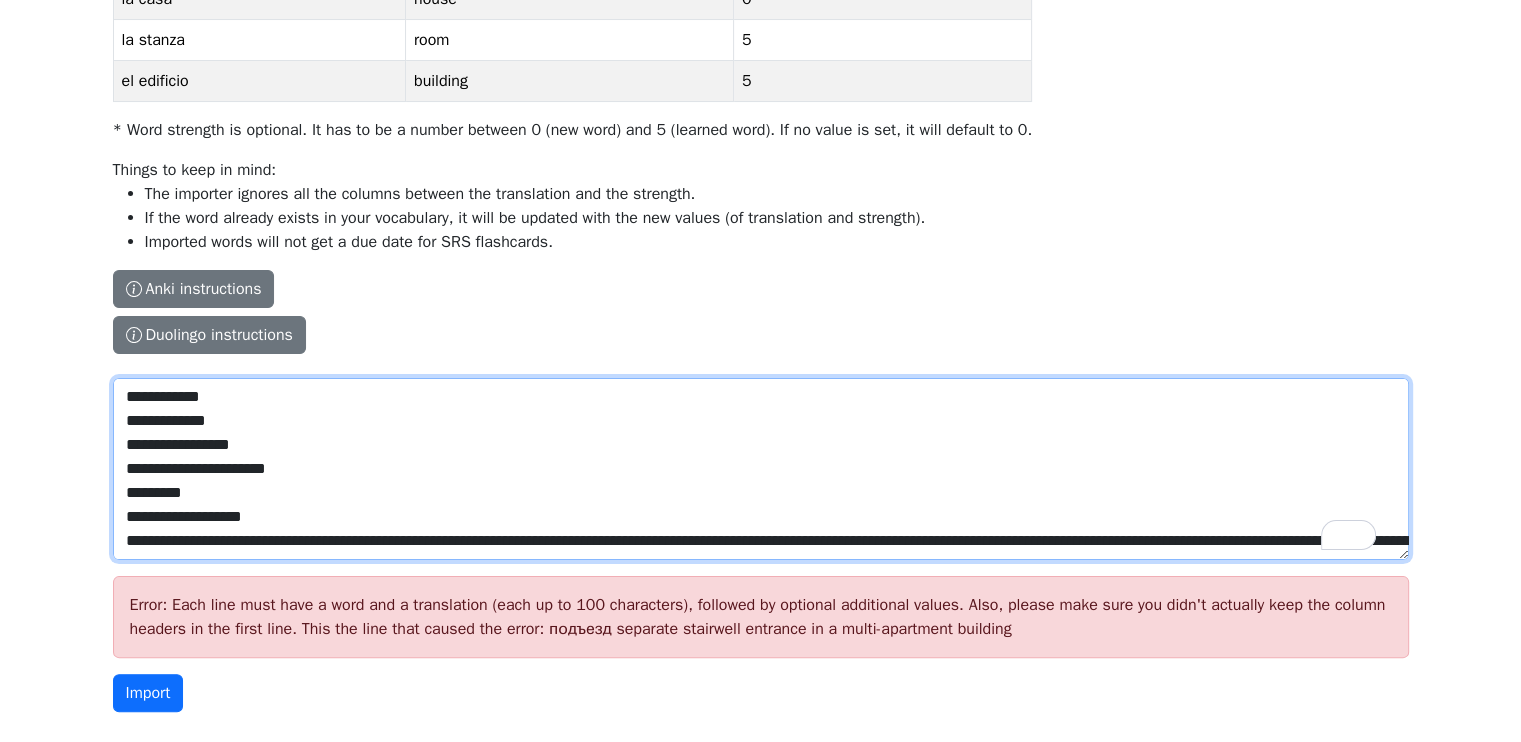 drag, startPoint x: 188, startPoint y: 516, endPoint x: 152, endPoint y: 419, distance: 103.46497 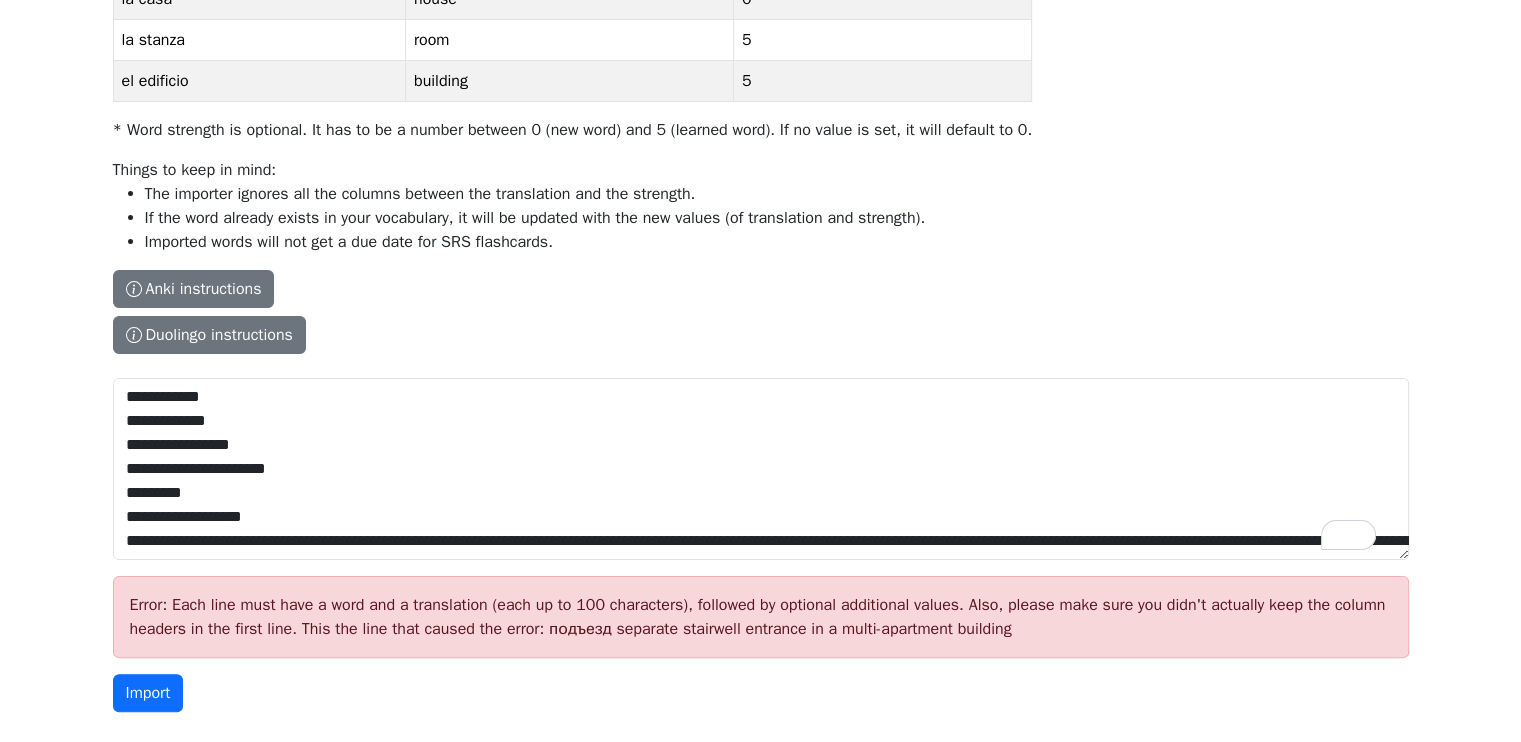 click on "The columns have to be tab-separated.    The safest way is to copy-paste from Excel or Google Sheets. Sample spreadsheet Word Translation Strength * la casa house 0 la stanza room 5 el edificio building 5 * Word strength is optional. It has to be a number between 0 (new word) and 5 (learned word). If no value is set, it will default to 0. Things to keep in mind: The importer ignores all the columns between the translation and the strength. If the word already exists in your vocabulary, it will be updated with the new values (of translation and strength). Imported words will not get a due date for SRS flashcards.   Anki instructions Anki instructions   Duolingo instructions Duolingo instructions Install the  Lingo Champion browser extension . Then navigate to the  Duolingo words page  and click on the import button on top of the page. Note that Duolingo does not provide words for every course. Duolingo -  Tutorial Import" at bounding box center [761, 296] 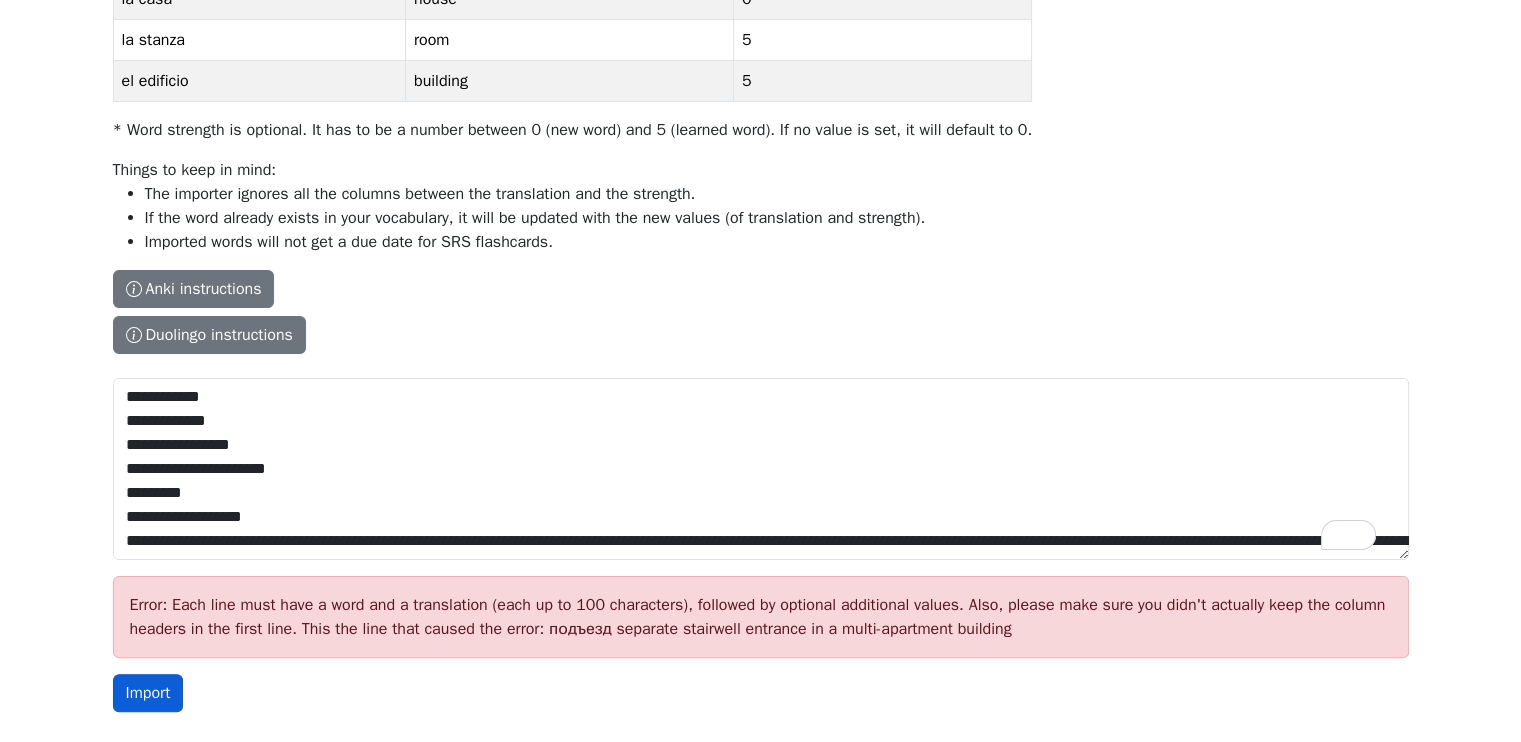 click on "Import" at bounding box center [148, 693] 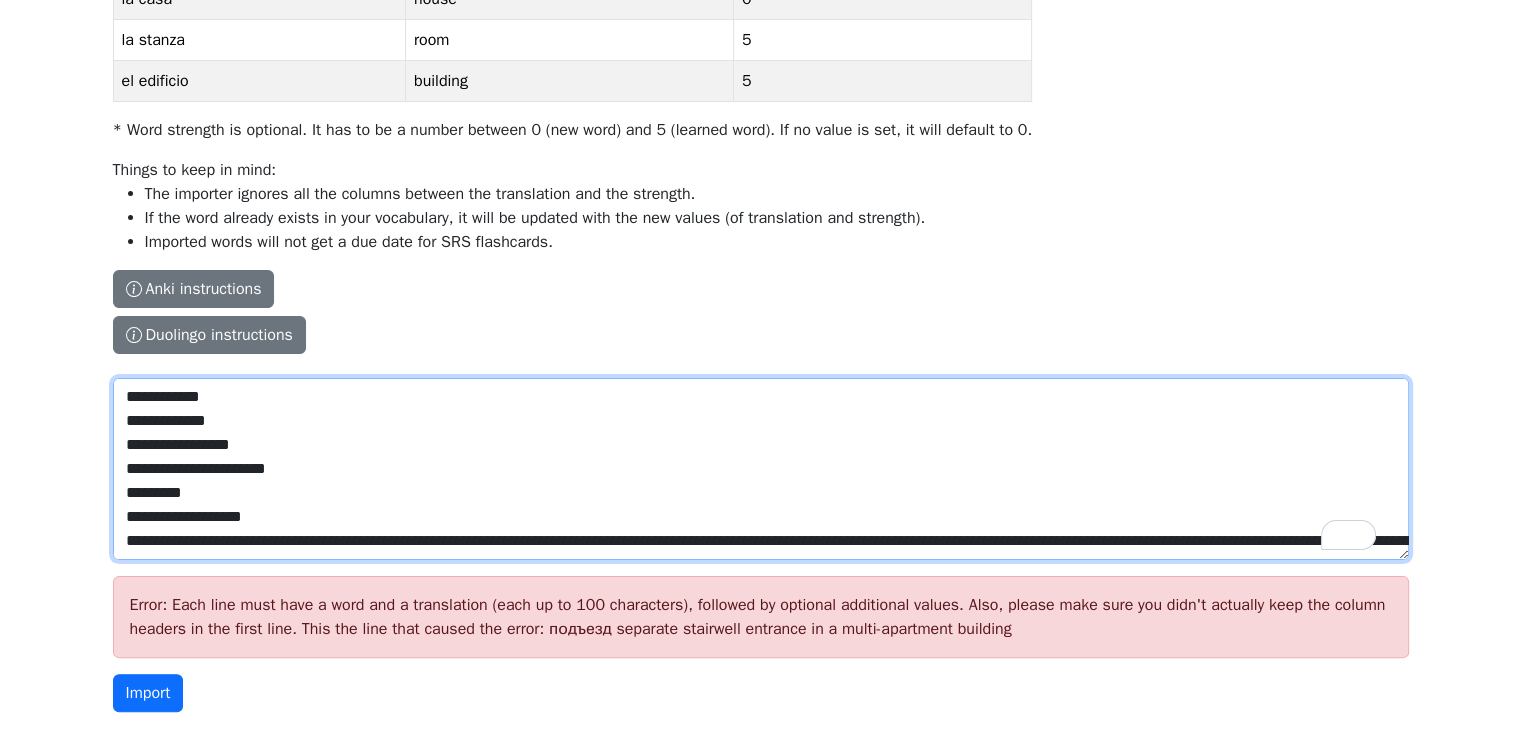 click on "The columns have to be tab-separated.    The safest way is to copy-paste from Excel or Google Sheets. Sample spreadsheet Word Translation Strength * la casa house 0 la stanza room 5 el edificio building 5 * Word strength is optional. It has to be a number between 0 (new word) and 5 (learned word). If no value is set, it will default to 0. Things to keep in mind: The importer ignores all the columns between the translation and the strength. If the word already exists in your vocabulary, it will be updated with the new values (of translation and strength). Imported words will not get a due date for SRS flashcards.   Anki instructions Anki instructions   Duolingo instructions Duolingo instructions Install the  Lingo Champion browser extension . Then navigate to the  Duolingo words page  and click on the import button on top of the page. Note that Duolingo does not provide words for every course. Duolingo -  Tutorial" at bounding box center [761, 469] 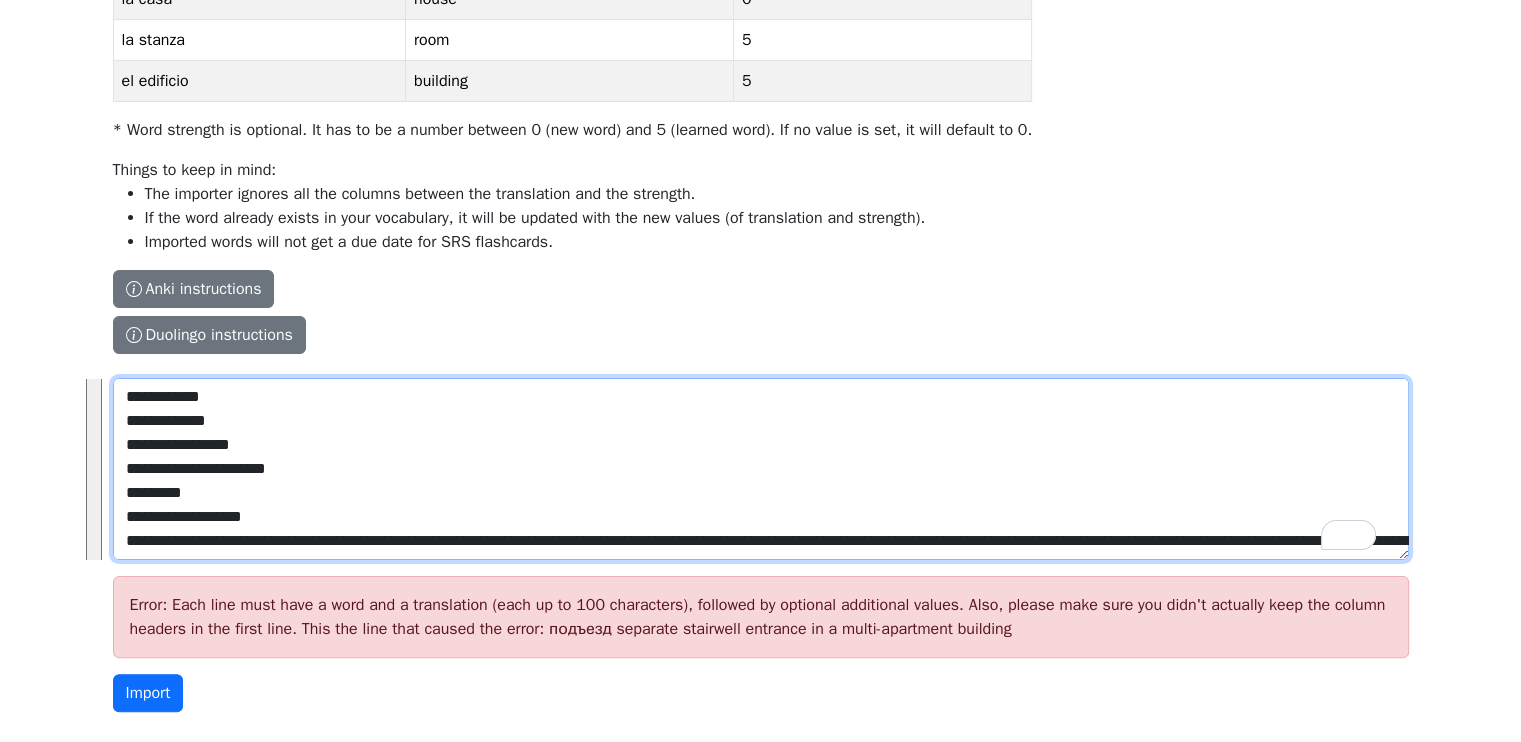 paste 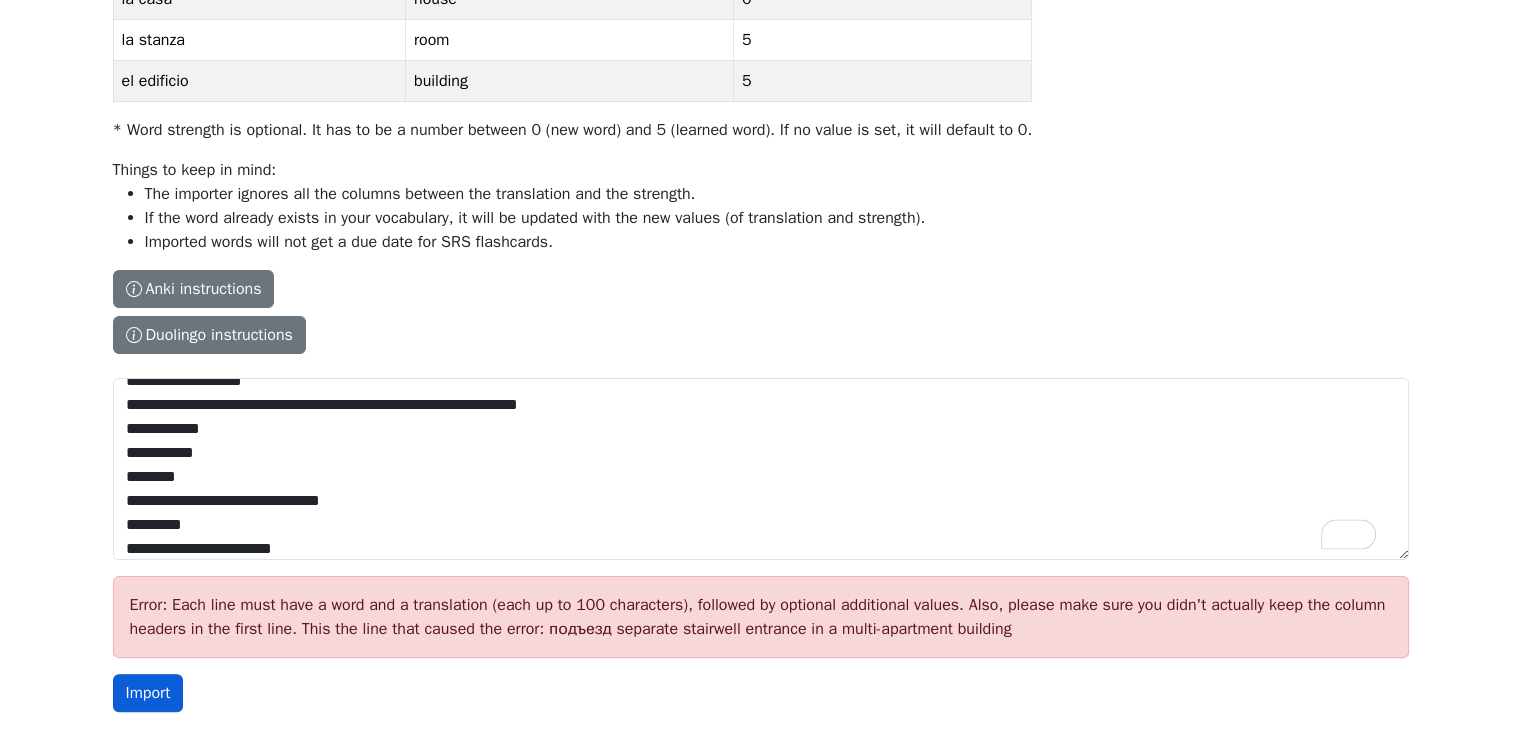 click on "Import" at bounding box center [148, 693] 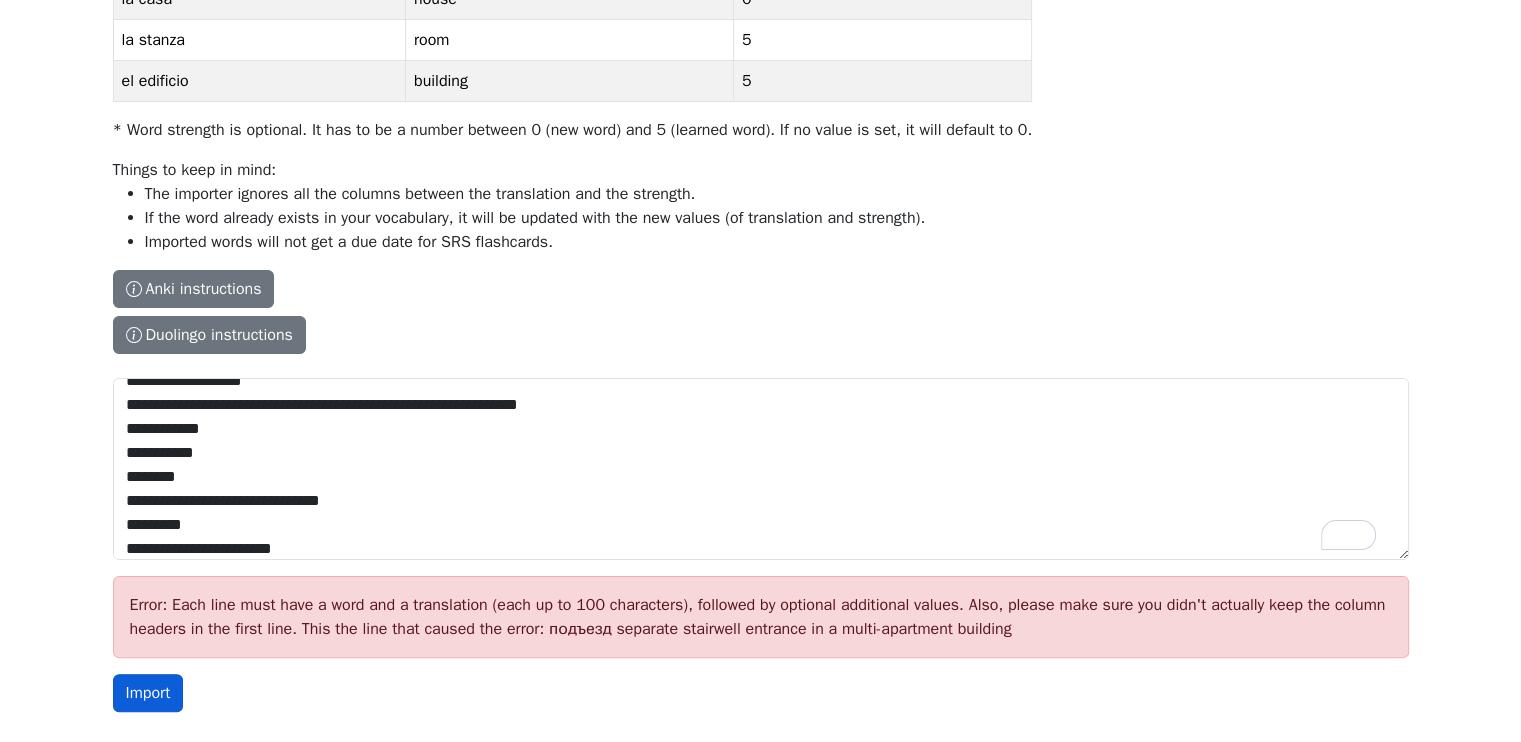 click on "Import" at bounding box center [148, 693] 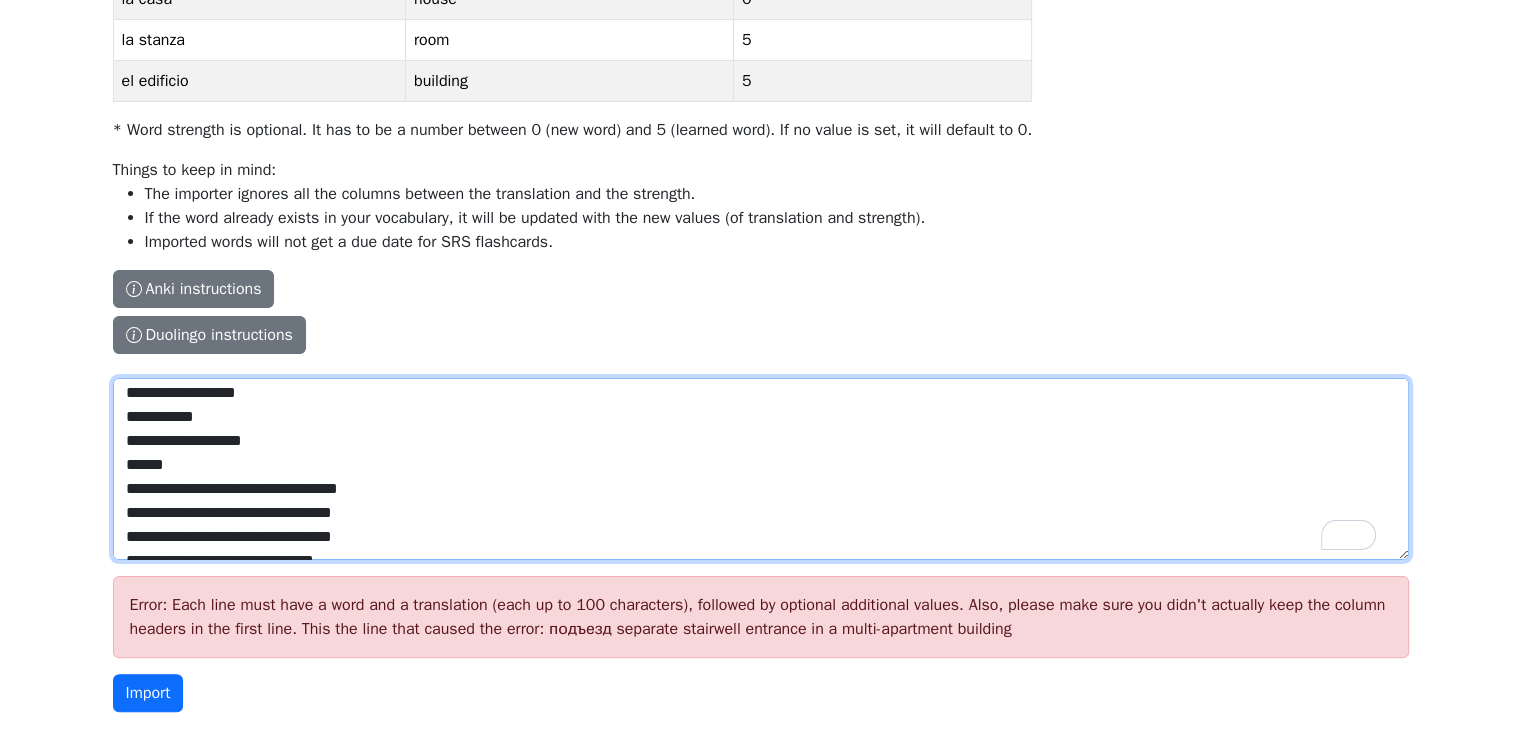 click on "**********" at bounding box center (761, 469) 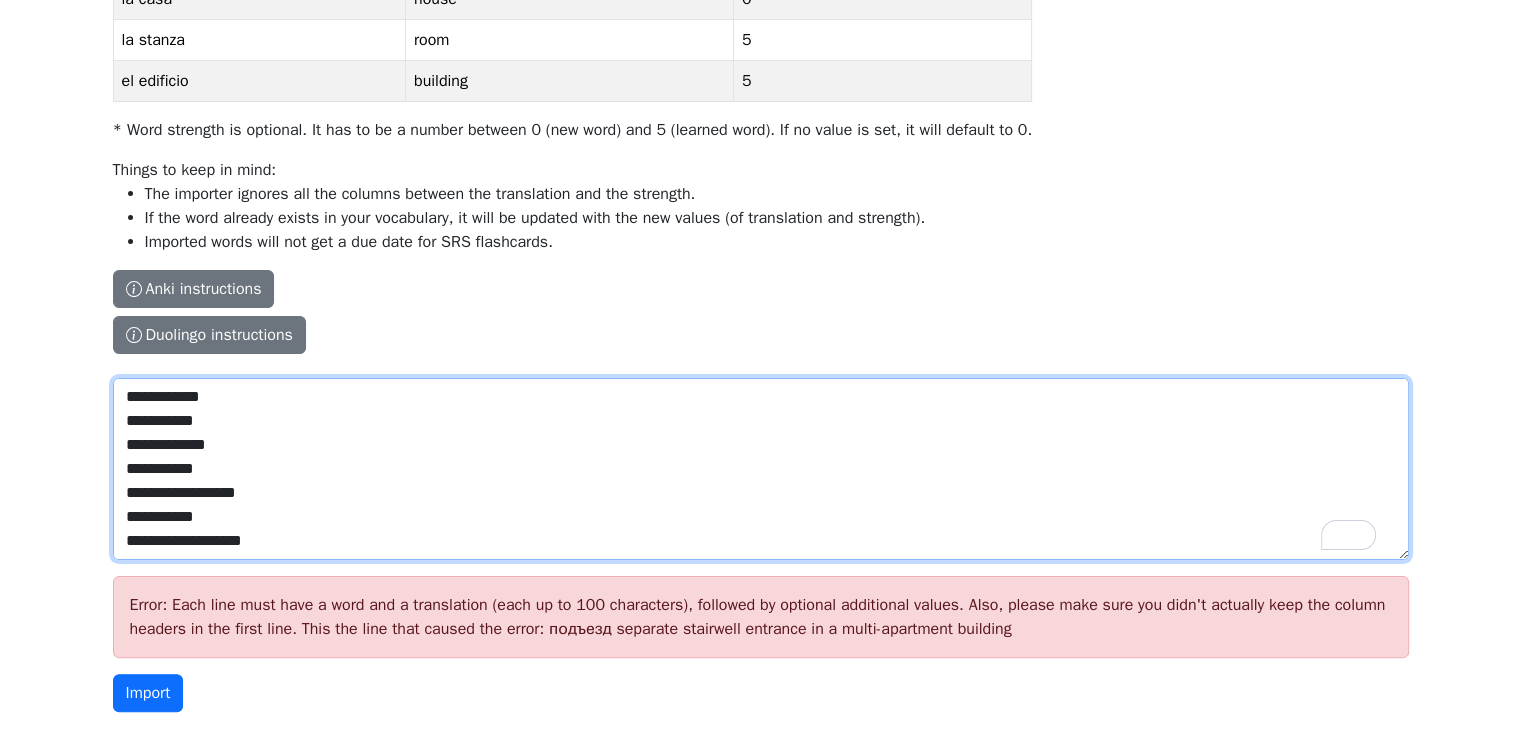 click on "**********" at bounding box center (761, 469) 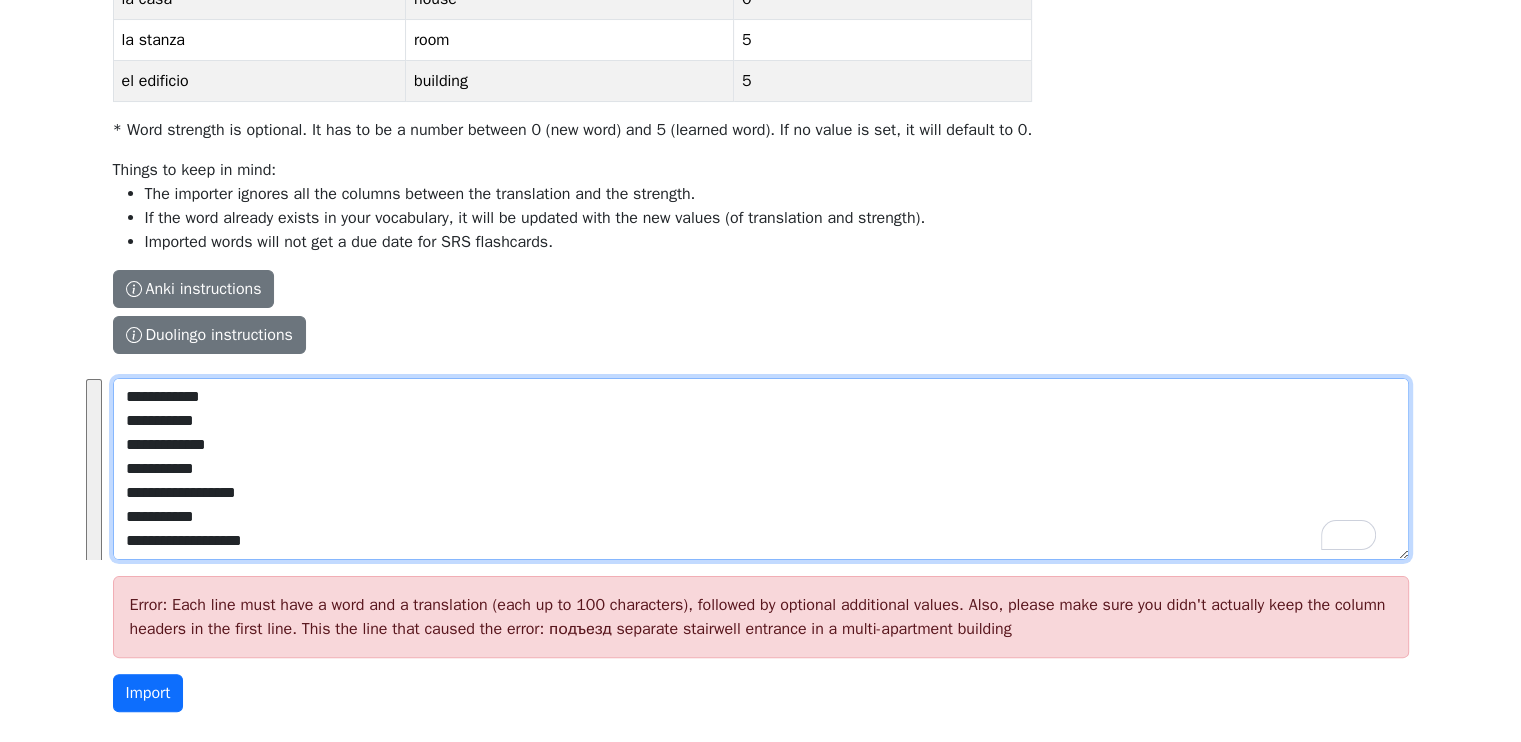 paste 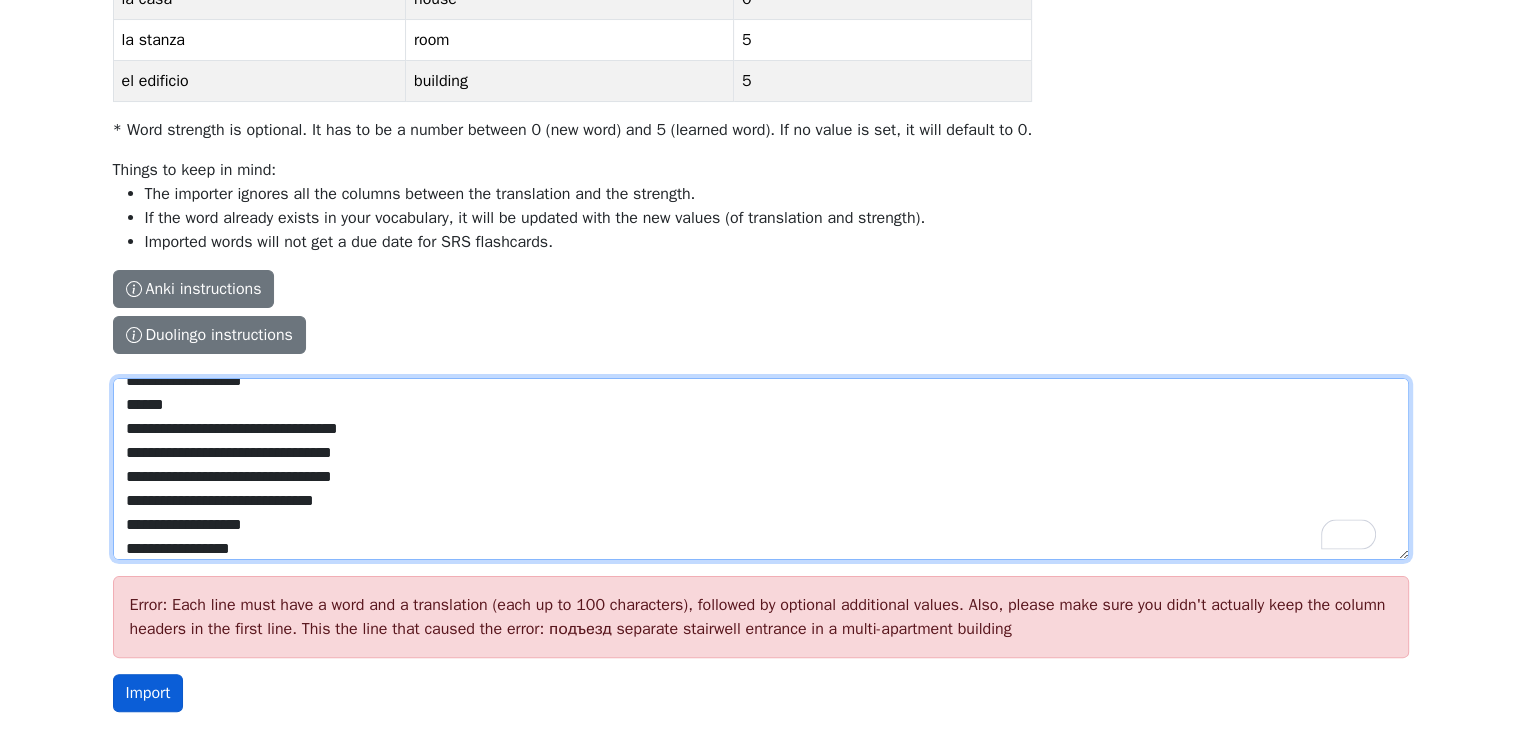 type on "**********" 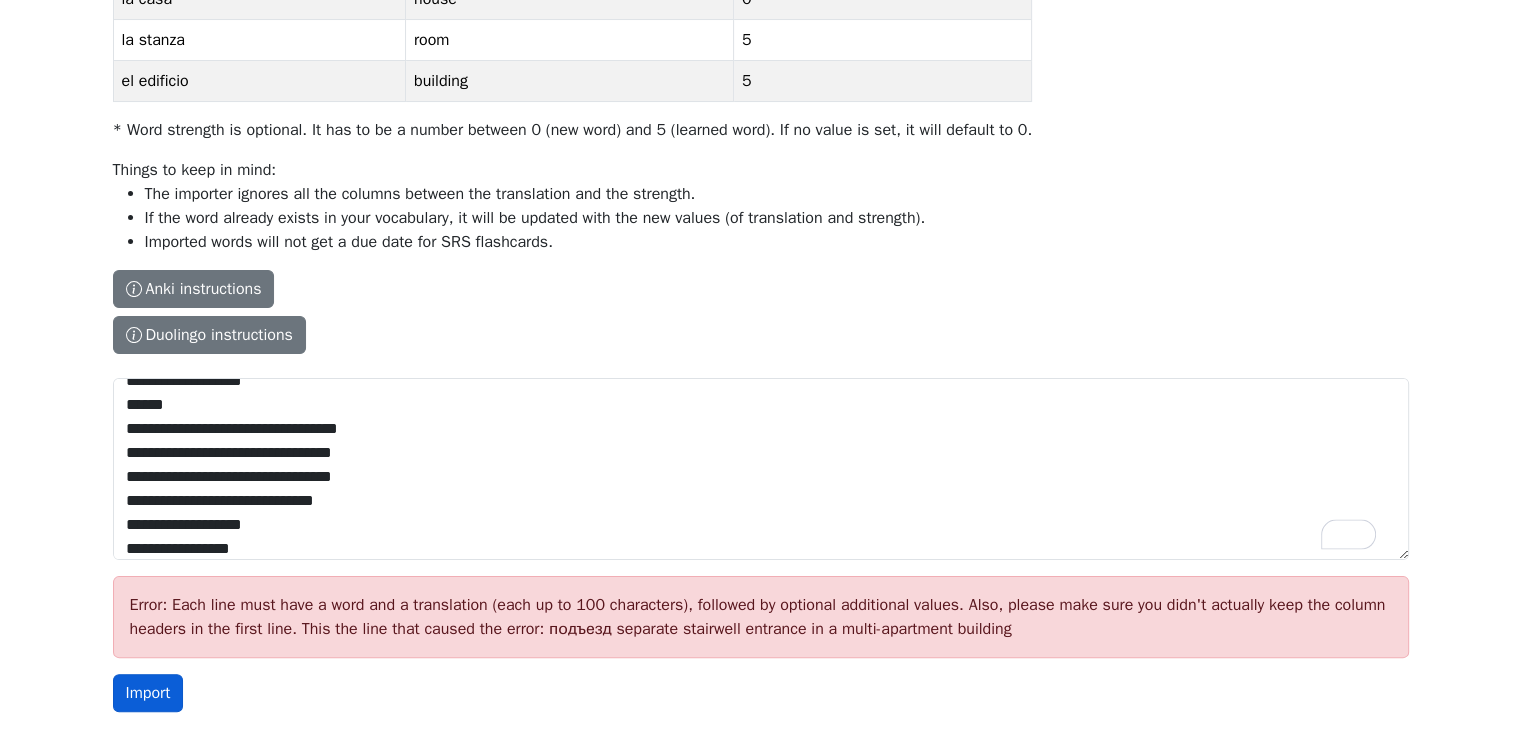 click on "Import" at bounding box center [148, 693] 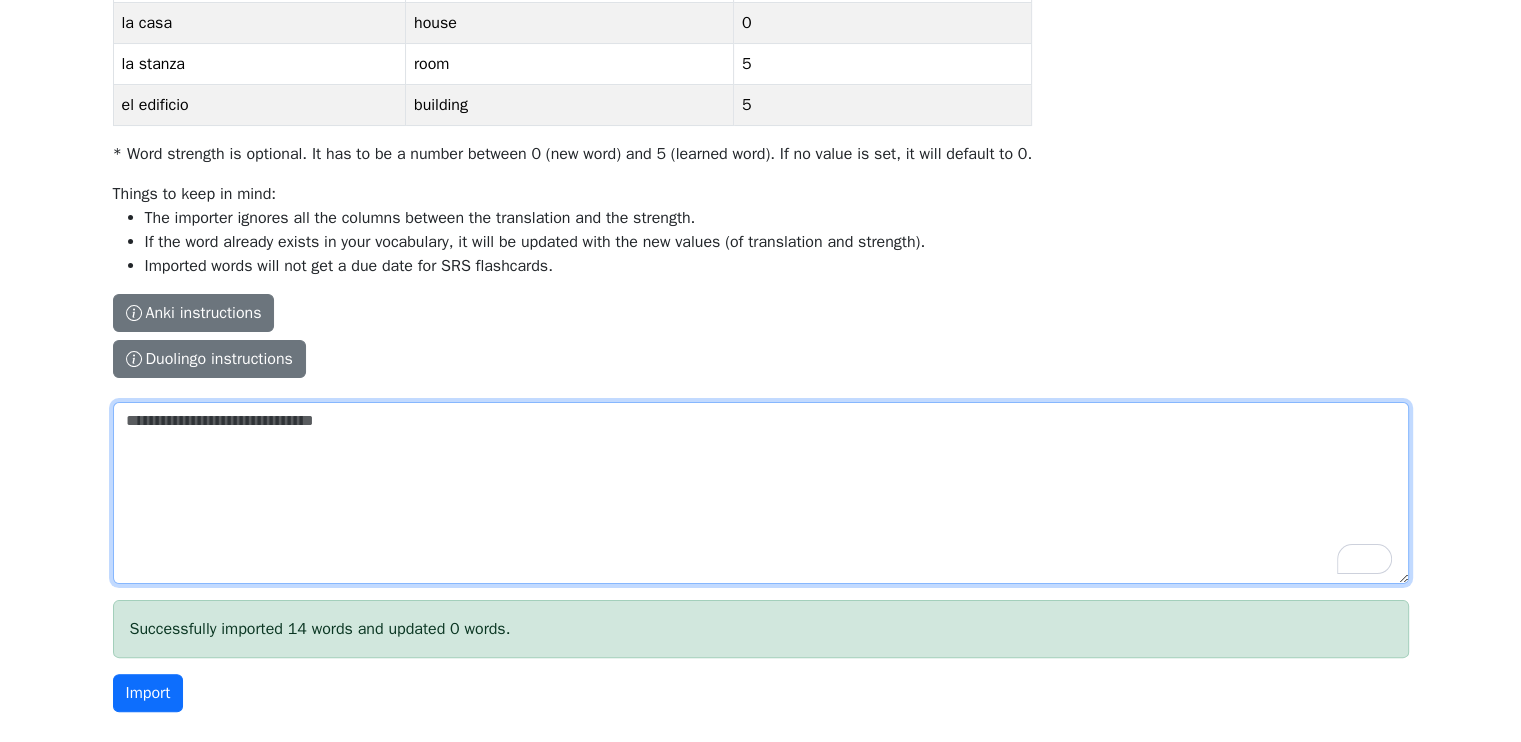 click on "The columns have to be tab-separated.    The safest way is to copy-paste from Excel or Google Sheets. Sample spreadsheet Word Translation Strength * la casa house 0 la stanza room 5 el edificio building 5 * Word strength is optional. It has to be a number between 0 (new word) and 5 (learned word). If no value is set, it will default to 0. Things to keep in mind: The importer ignores all the columns between the translation and the strength. If the word already exists in your vocabulary, it will be updated with the new values (of translation and strength). Imported words will not get a due date for SRS flashcards.   Anki instructions Anki instructions   Duolingo instructions Duolingo instructions Install the  Lingo Champion browser extension . Then navigate to the  Duolingo words page  and click on the import button on top of the page. Note that Duolingo does not provide words for every course. Duolingo -  Tutorial" at bounding box center [761, 493] 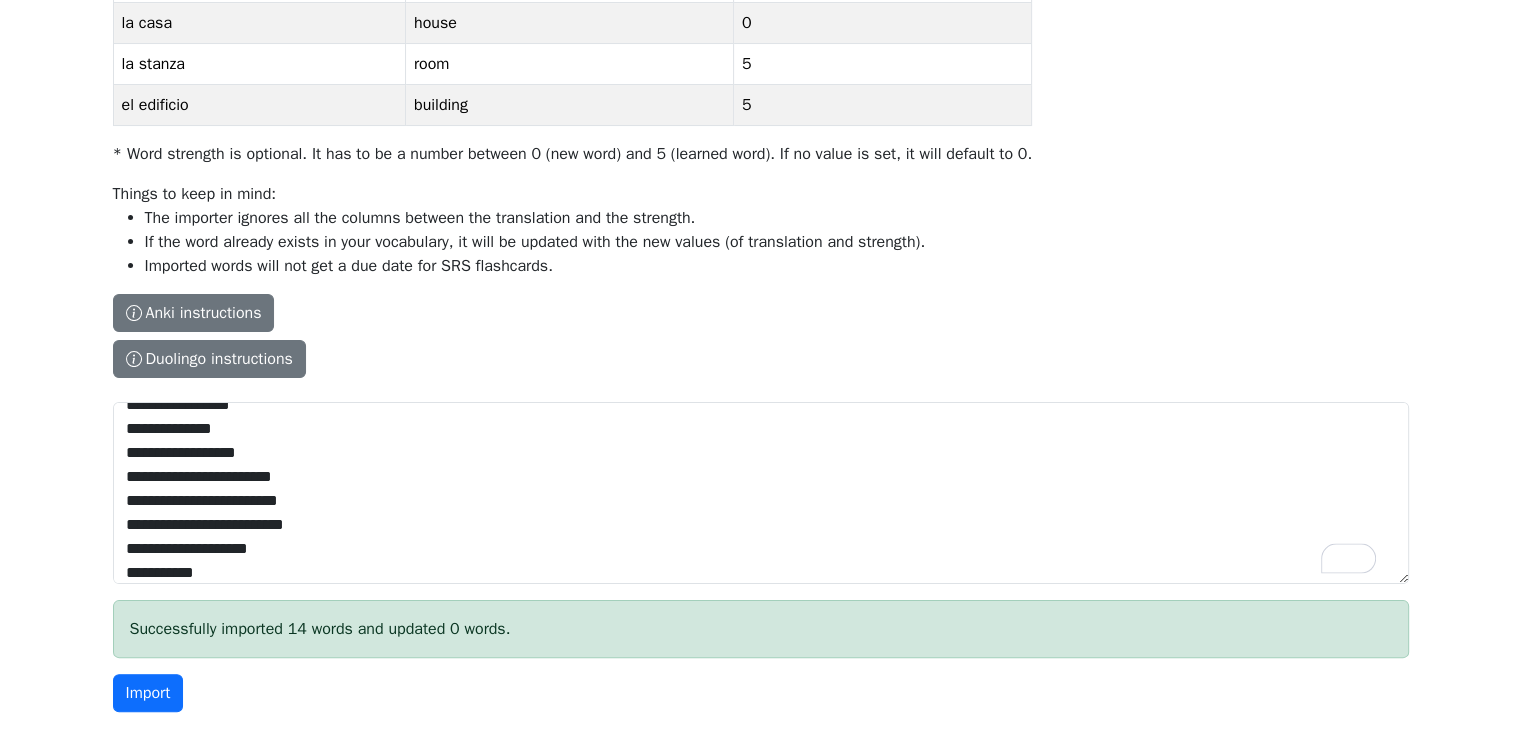 click on "The columns have to be tab-separated.    The safest way is to copy-paste from Excel or Google Sheets. Sample spreadsheet Word Translation Strength * la casa house 0 la stanza room 5 el edificio building 5 * Word strength is optional. It has to be a number between 0 (new word) and 5 (learned word). If no value is set, it will default to 0. Things to keep in mind: The importer ignores all the columns between the translation and the strength. If the word already exists in your vocabulary, it will be updated with the new values (of translation and strength). Imported words will not get a due date for SRS flashcards.   Anki instructions Anki instructions   Duolingo instructions Duolingo instructions Install the  Lingo Champion browser extension . Then navigate to the  Duolingo words page  and click on the import button on top of the page. Note that Duolingo does not provide words for every course. Duolingo -  Tutorial Successfully imported 14 words and updated 0 words. [GEOGRAPHIC_DATA]" at bounding box center [761, 308] 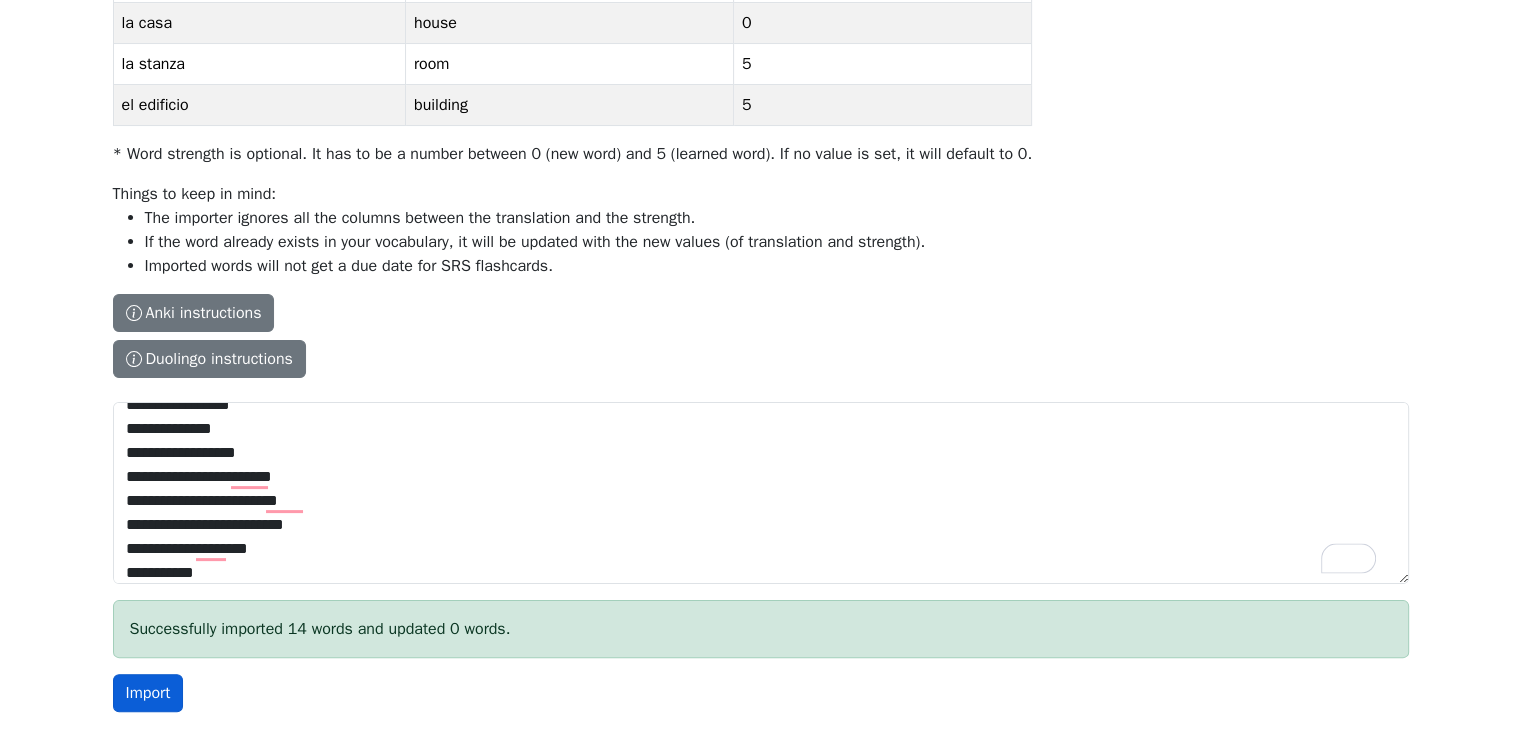 click on "Import" at bounding box center (148, 693) 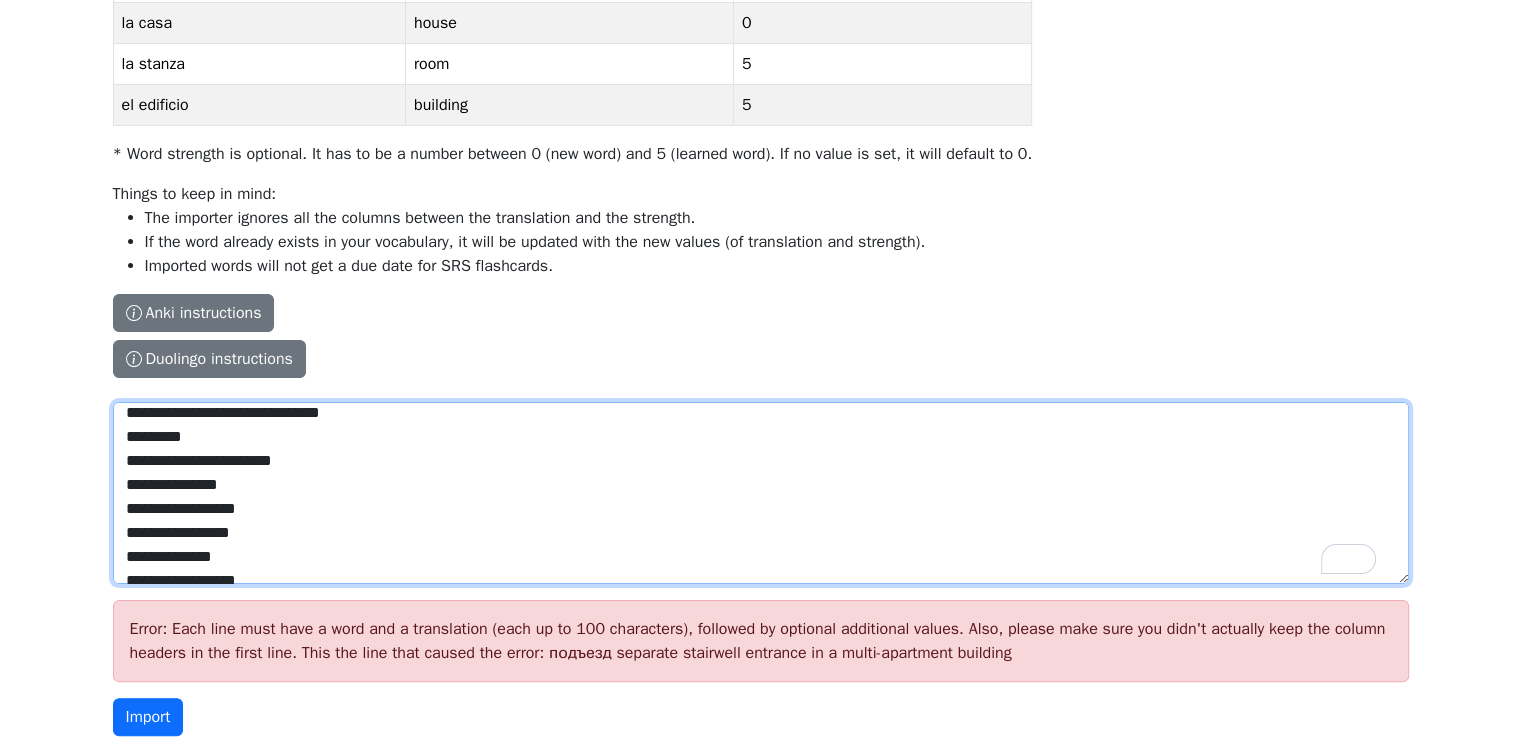 click on "**********" at bounding box center (761, 493) 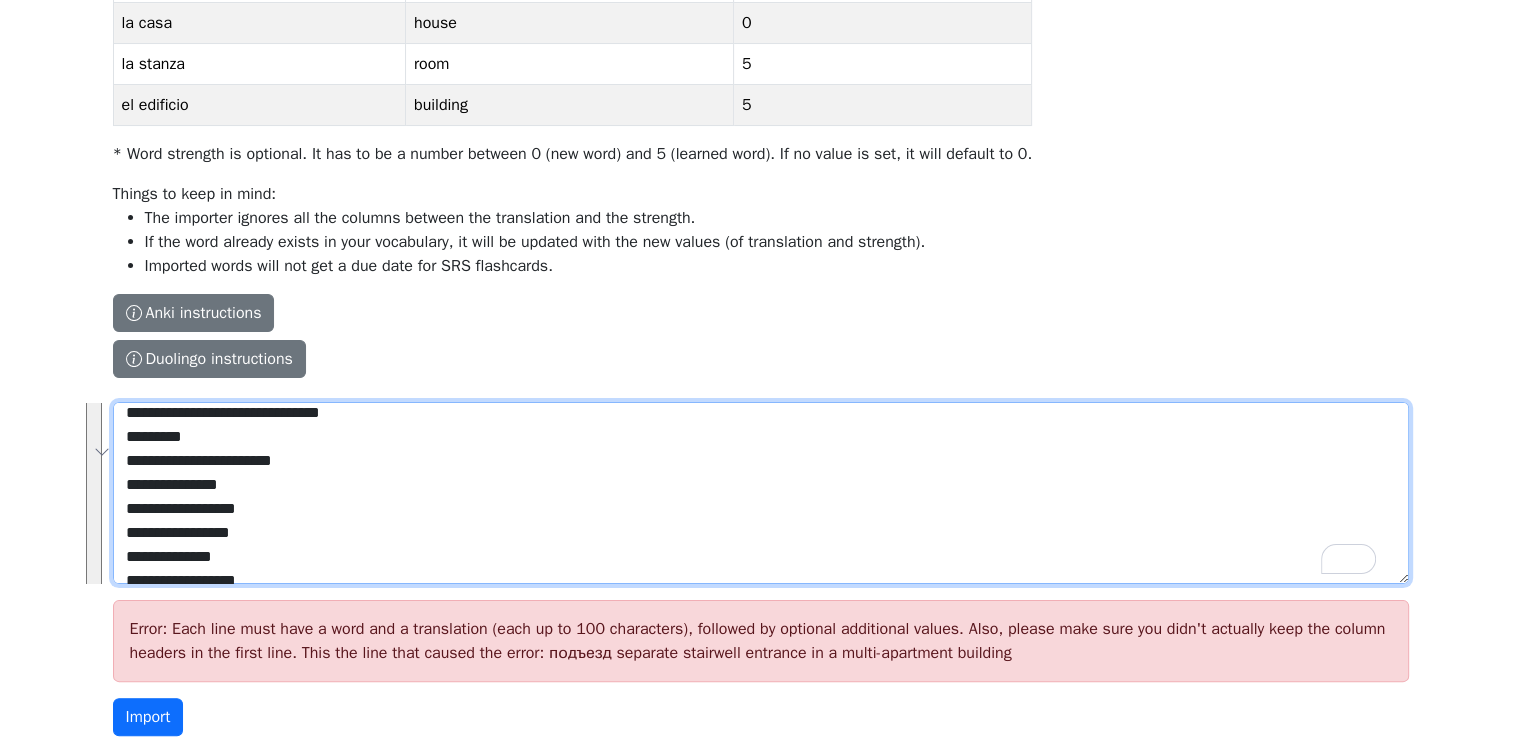 paste 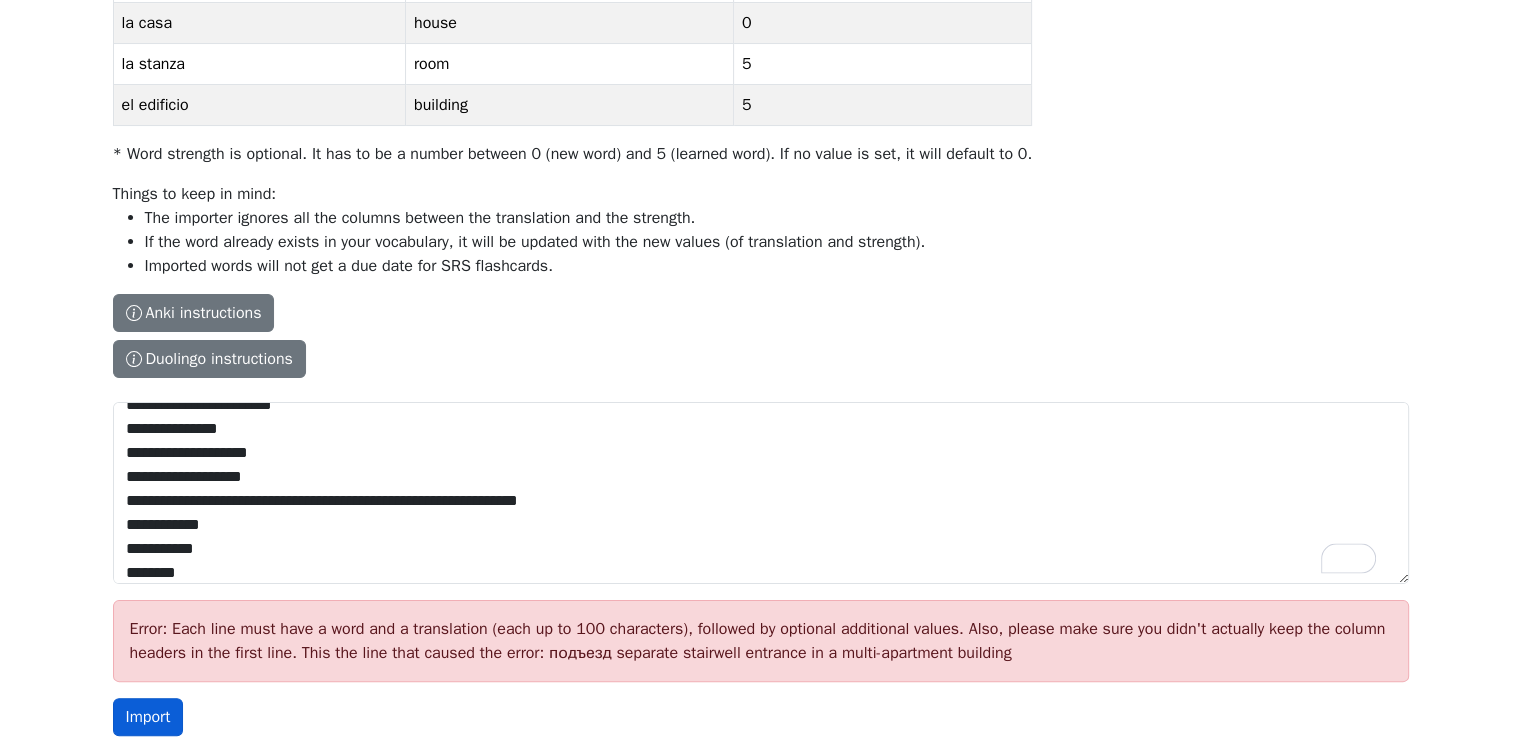 click on "Import" at bounding box center (148, 717) 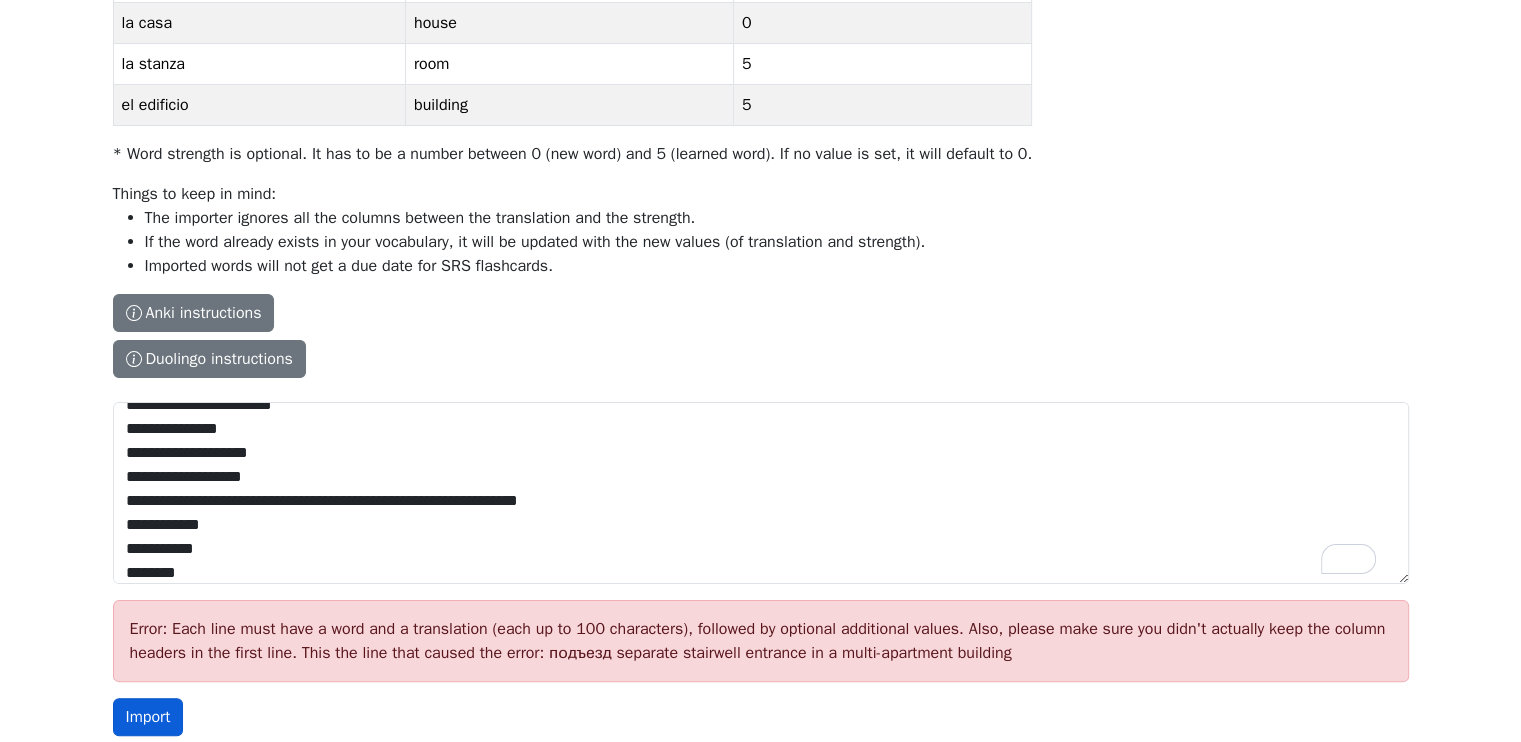 click on "Import" at bounding box center (148, 717) 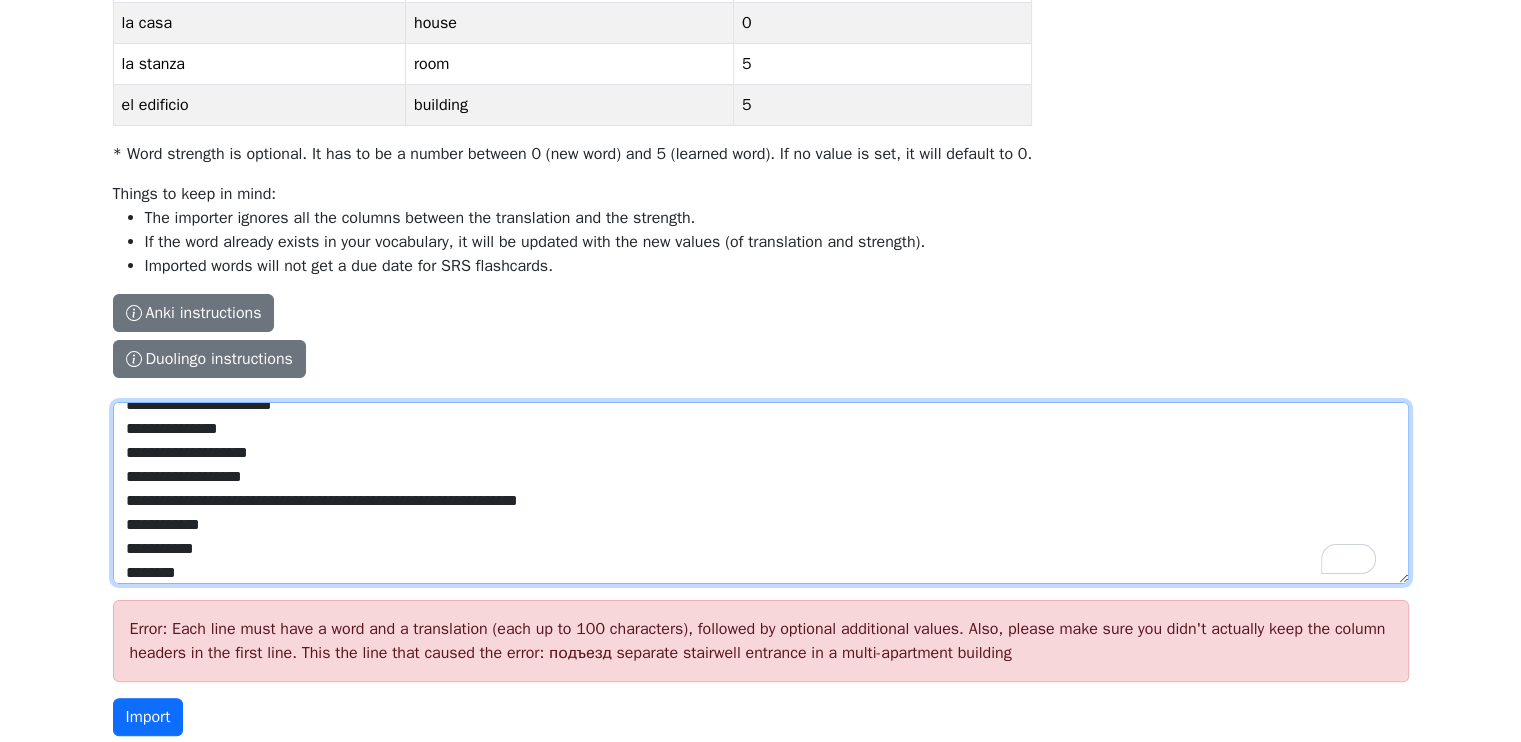 click on "**********" at bounding box center (761, 493) 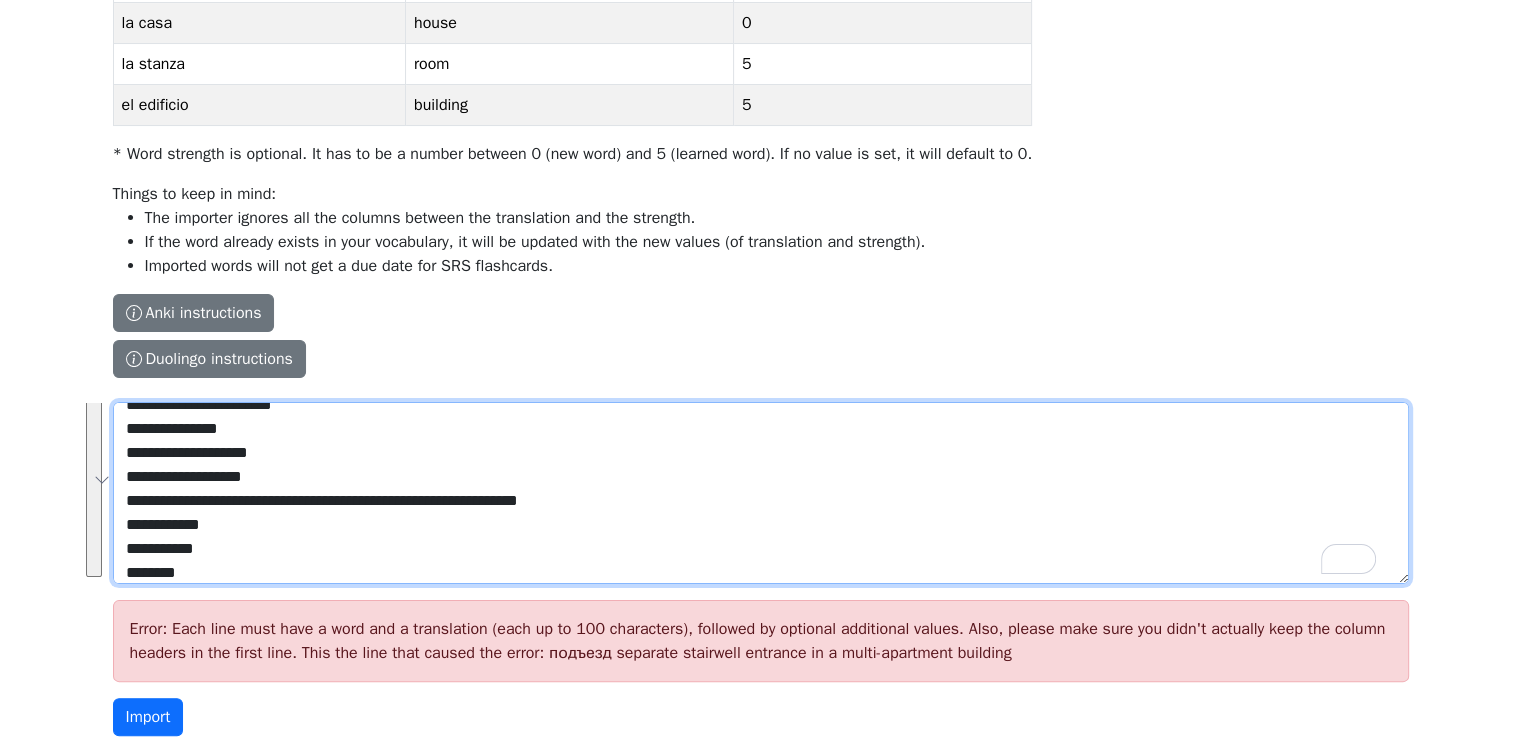 paste 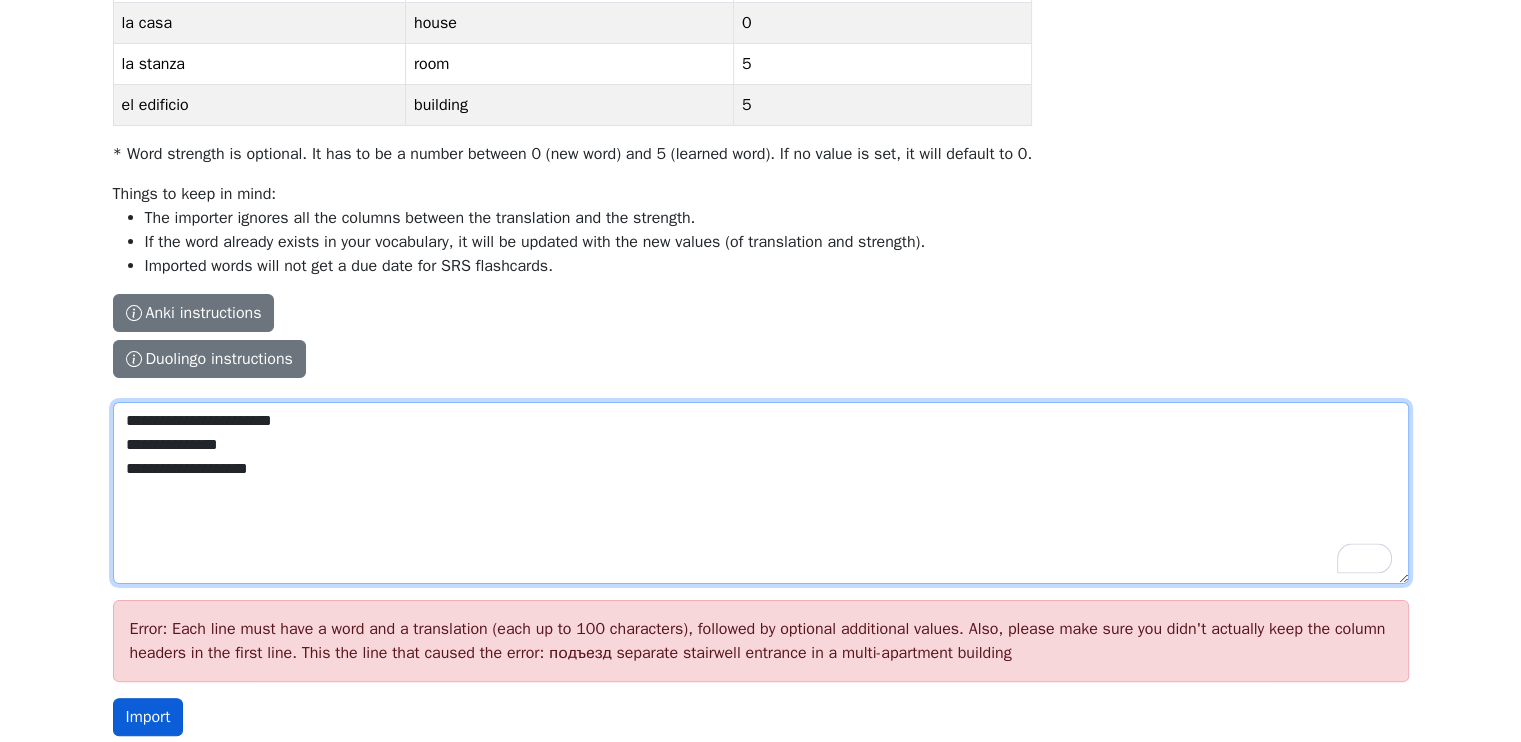 type on "**********" 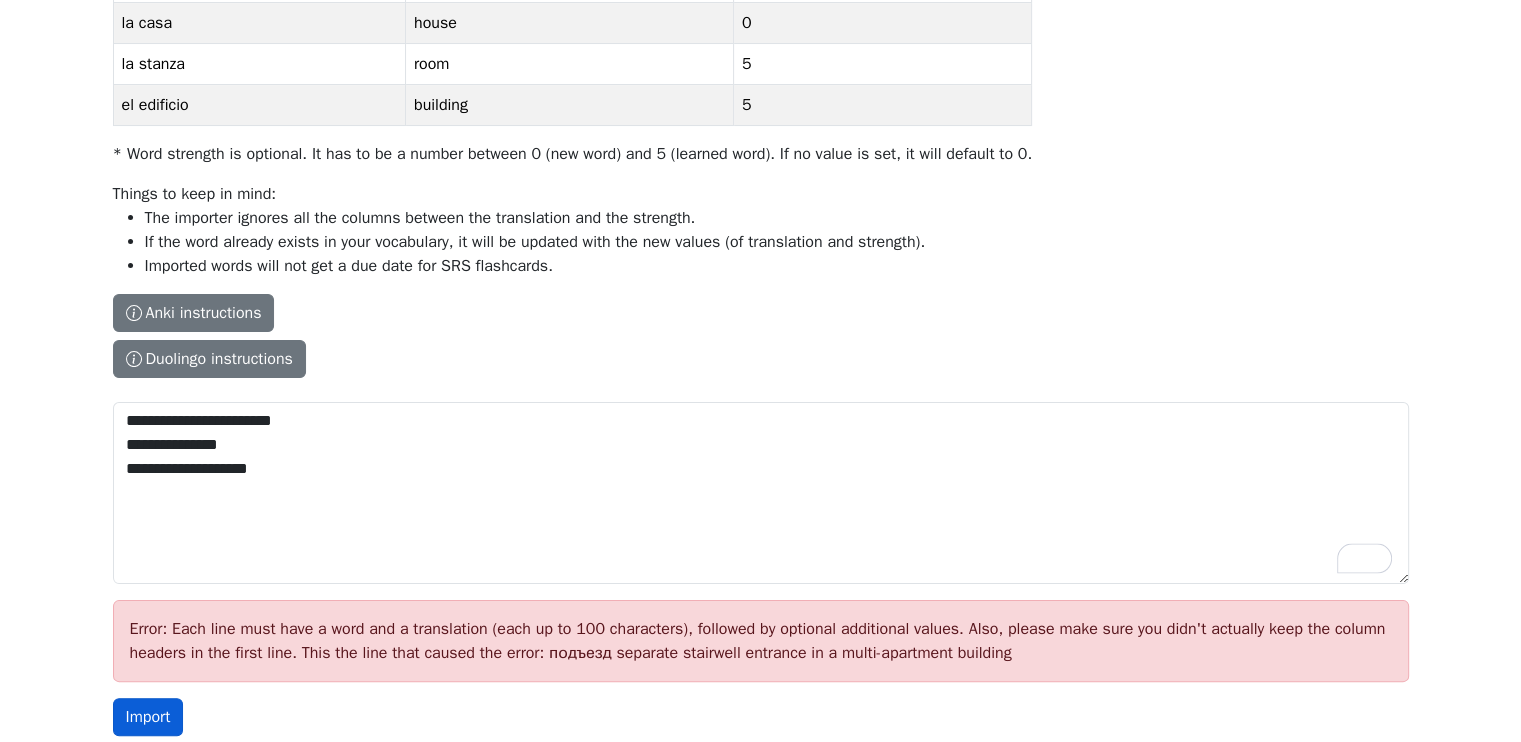 click on "Import" at bounding box center [148, 717] 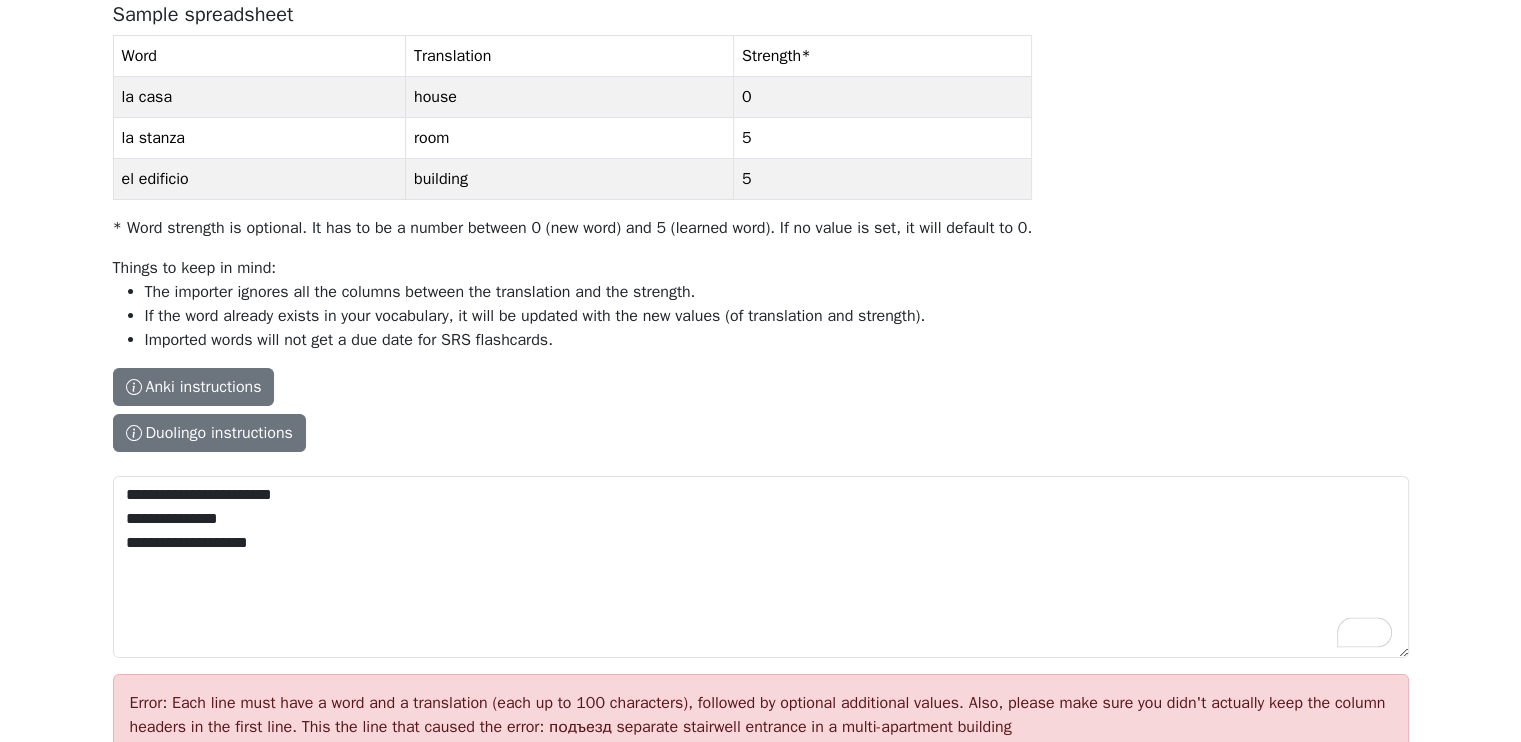 click on "**********" at bounding box center (761, 394) 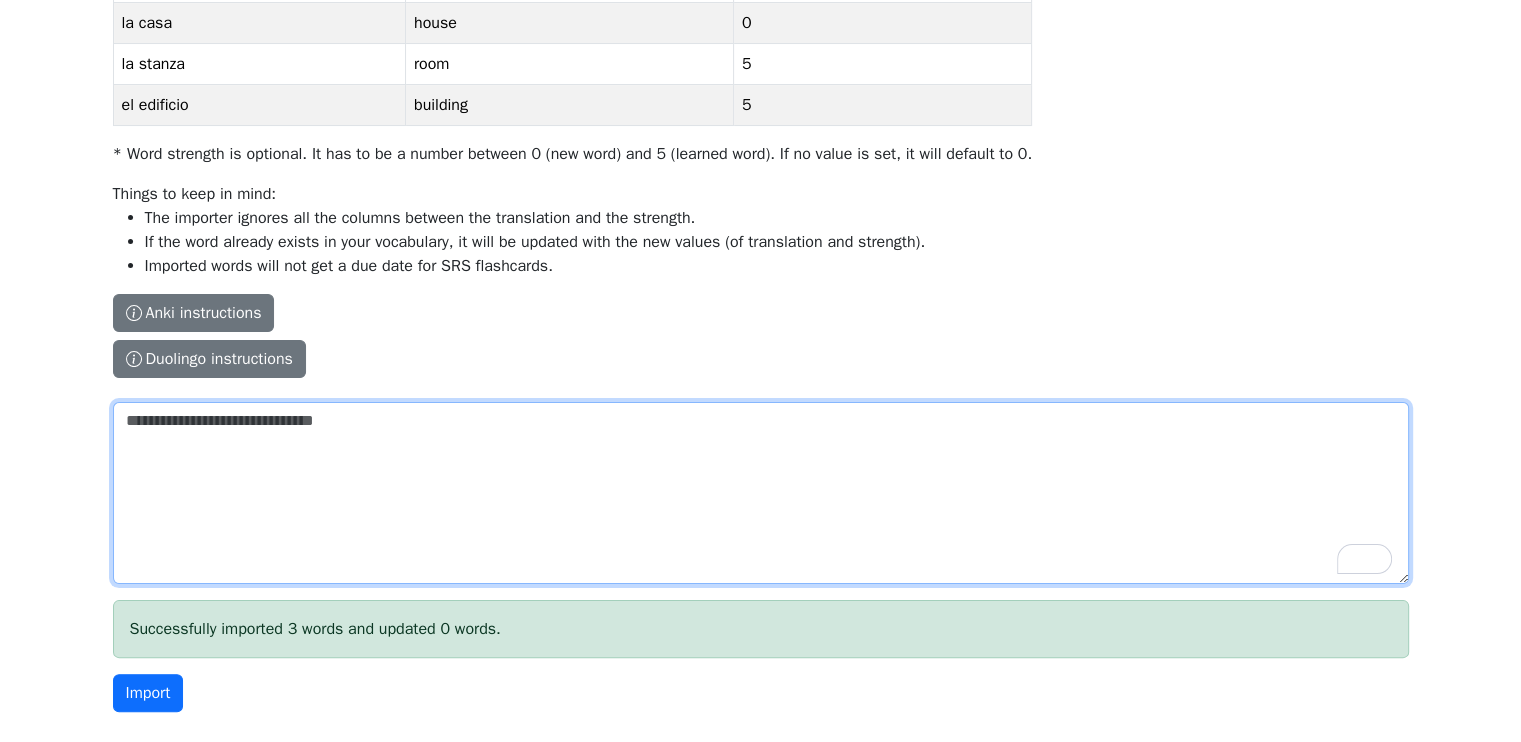 click on "The columns have to be tab-separated.    The safest way is to copy-paste from Excel or Google Sheets. Sample spreadsheet Word Translation Strength * la casa house 0 la stanza room 5 el edificio building 5 * Word strength is optional. It has to be a number between 0 (new word) and 5 (learned word). If no value is set, it will default to 0. Things to keep in mind: The importer ignores all the columns between the translation and the strength. If the word already exists in your vocabulary, it will be updated with the new values (of translation and strength). Imported words will not get a due date for SRS flashcards.   Anki instructions Anki instructions   Duolingo instructions Duolingo instructions Install the  Lingo Champion browser extension . Then navigate to the  Duolingo words page  and click on the import button on top of the page. Note that Duolingo does not provide words for every course. Duolingo -  Tutorial" at bounding box center [761, 493] 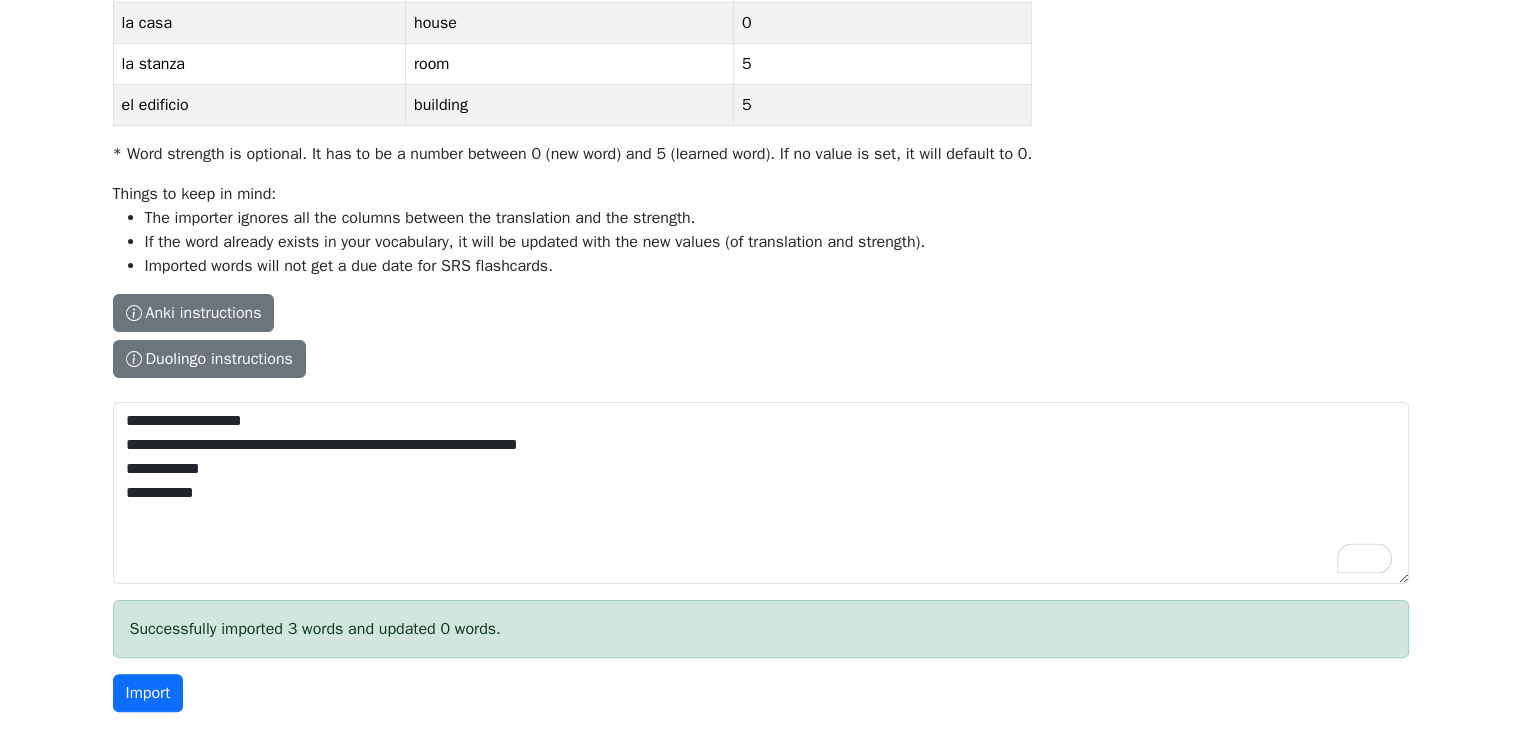 click on "Import" at bounding box center [148, 693] 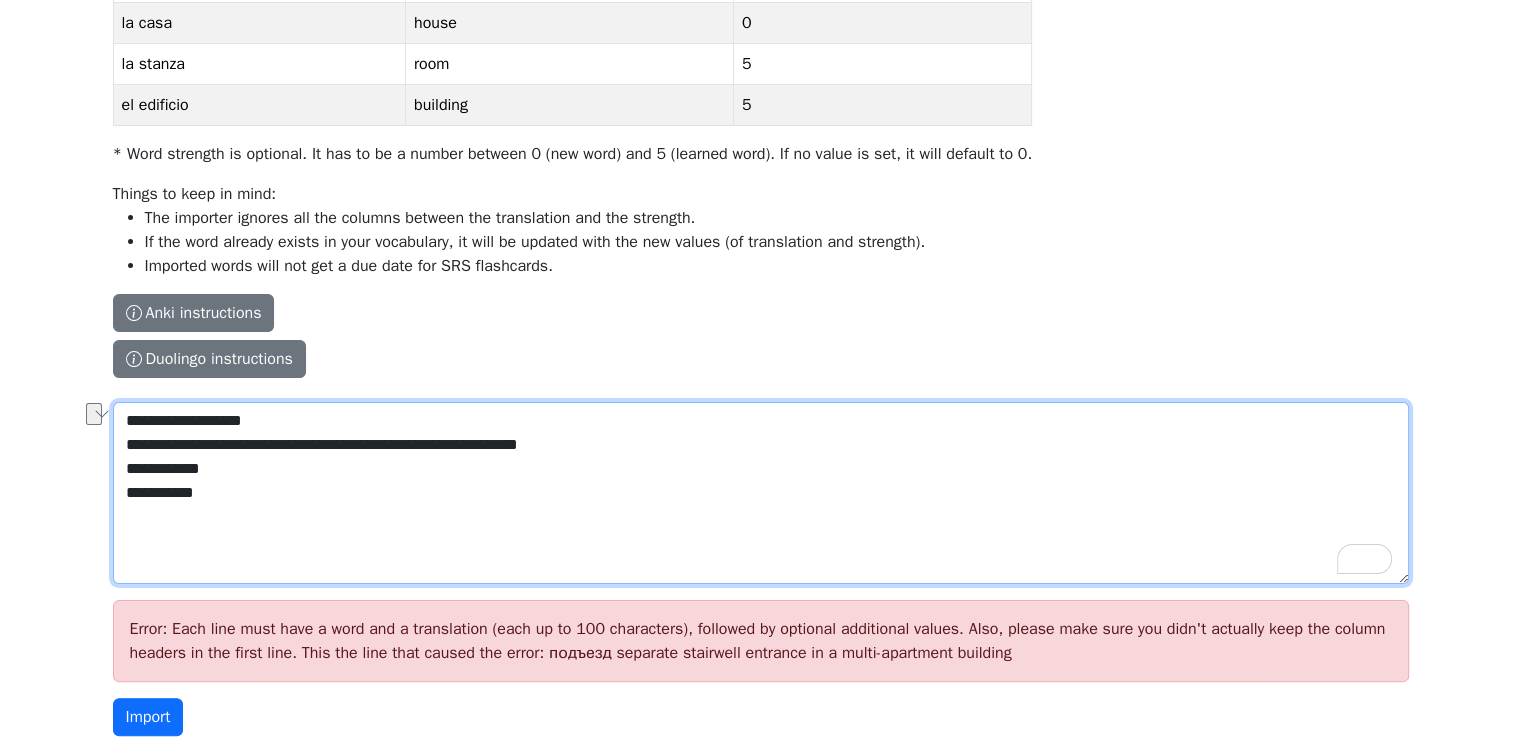 drag, startPoint x: 388, startPoint y: 446, endPoint x: 578, endPoint y: 442, distance: 190.0421 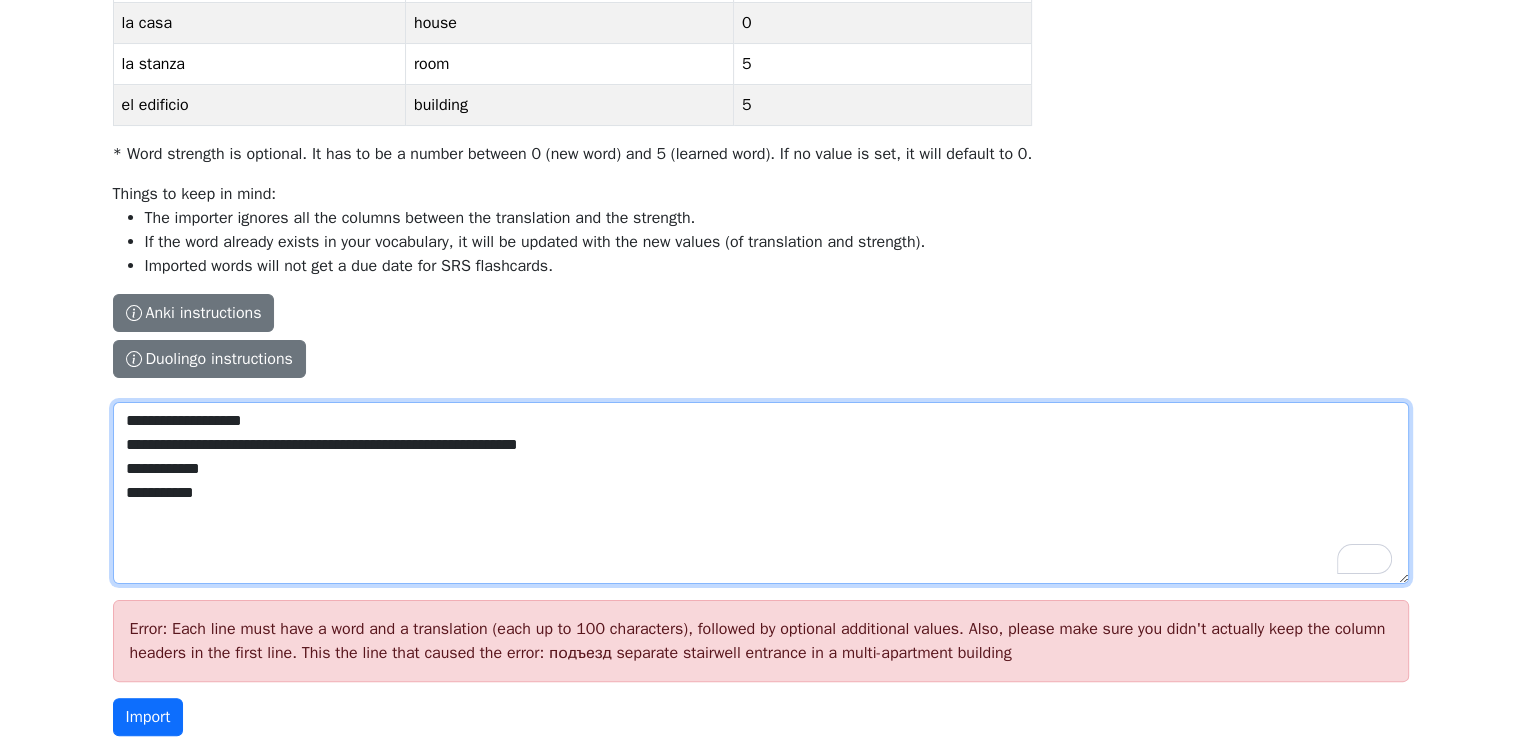 click on "**********" at bounding box center (761, 493) 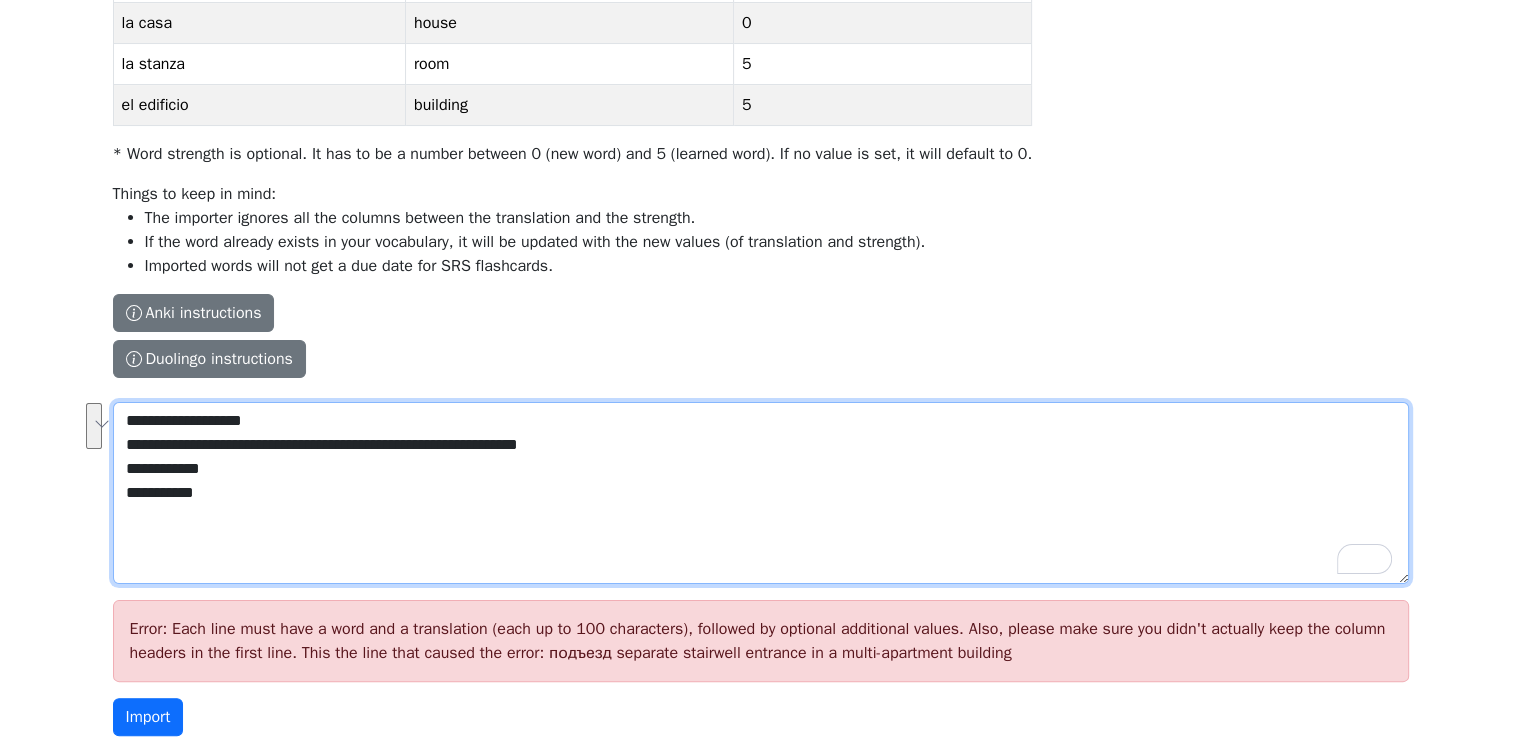 click on "**********" at bounding box center (761, 493) 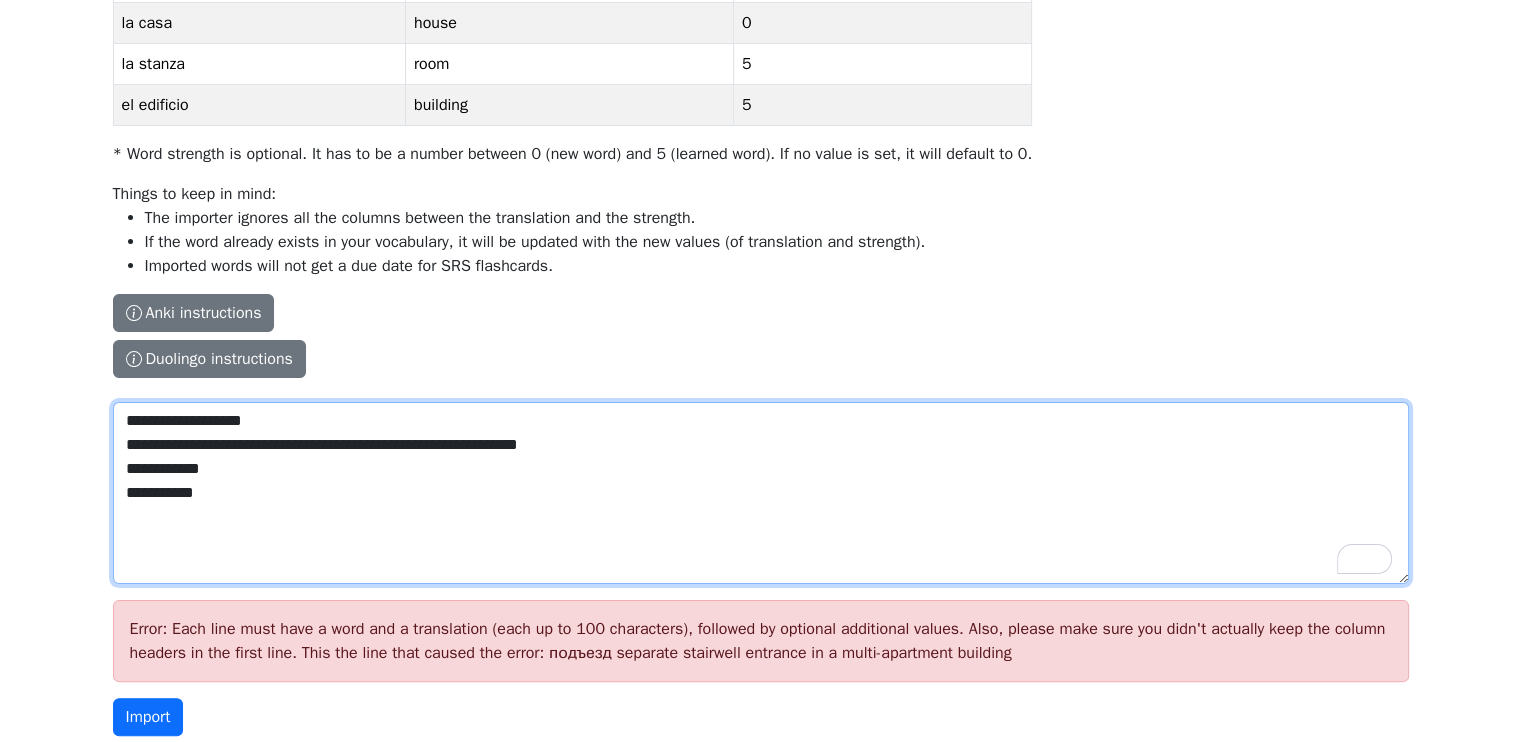 click on "**********" at bounding box center (761, 493) 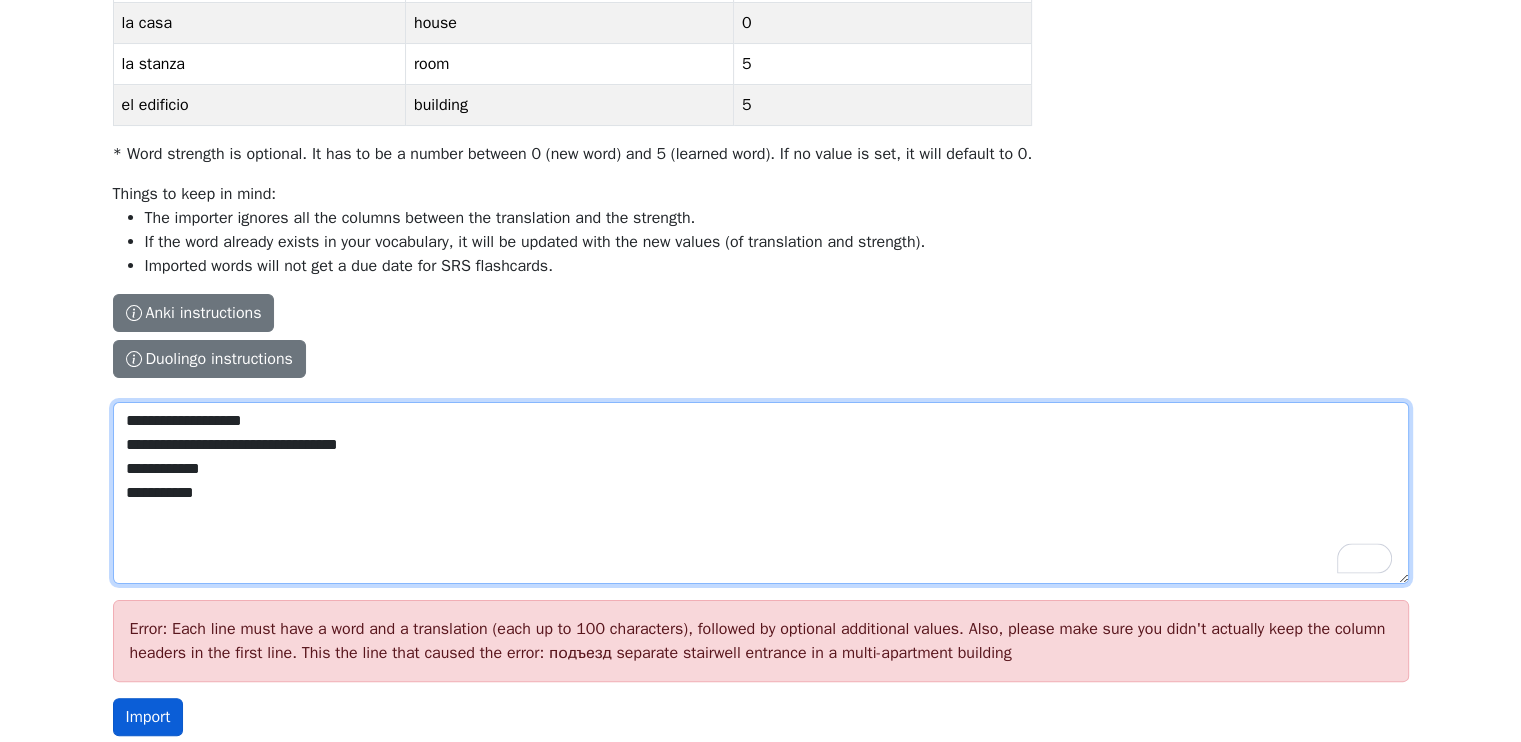type on "**********" 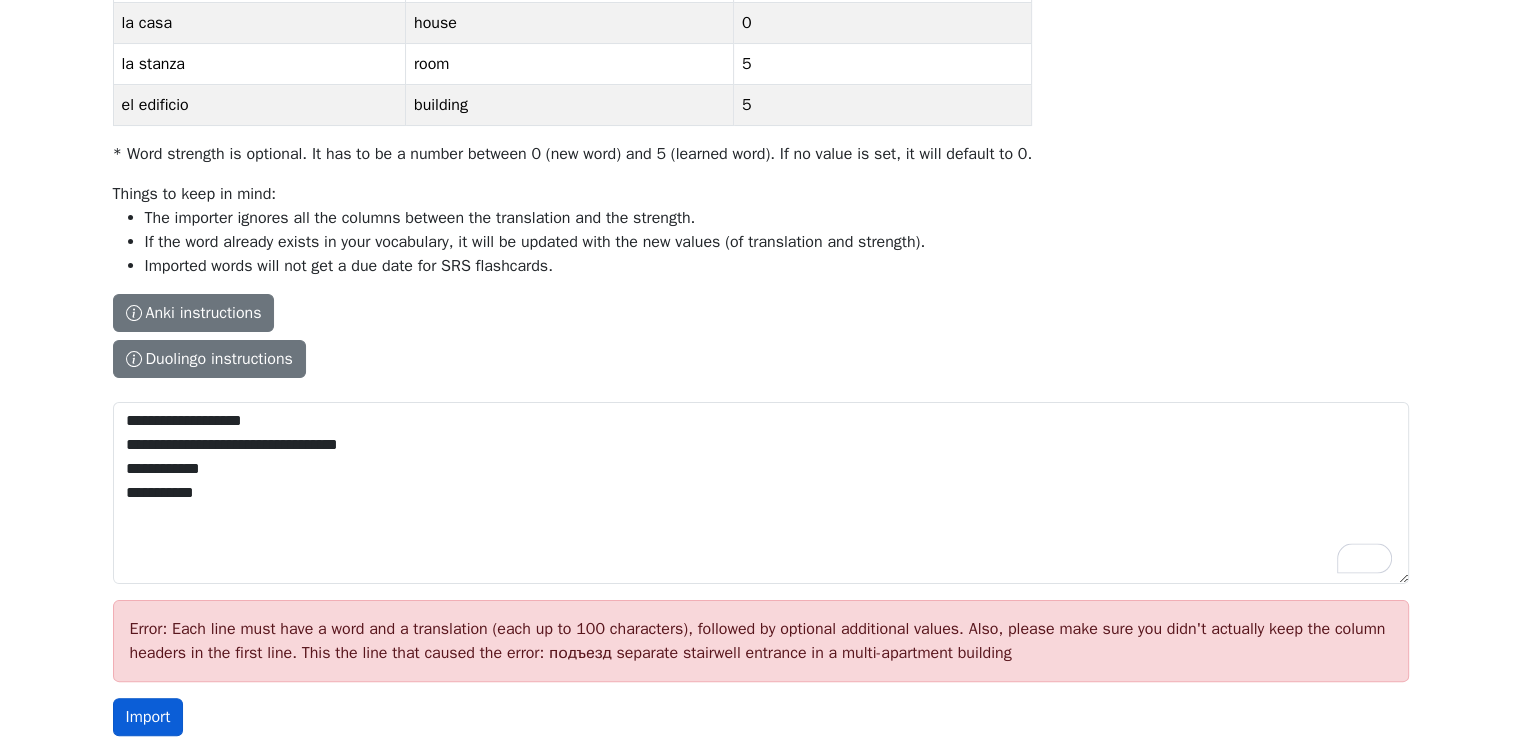 click on "Import" at bounding box center [148, 717] 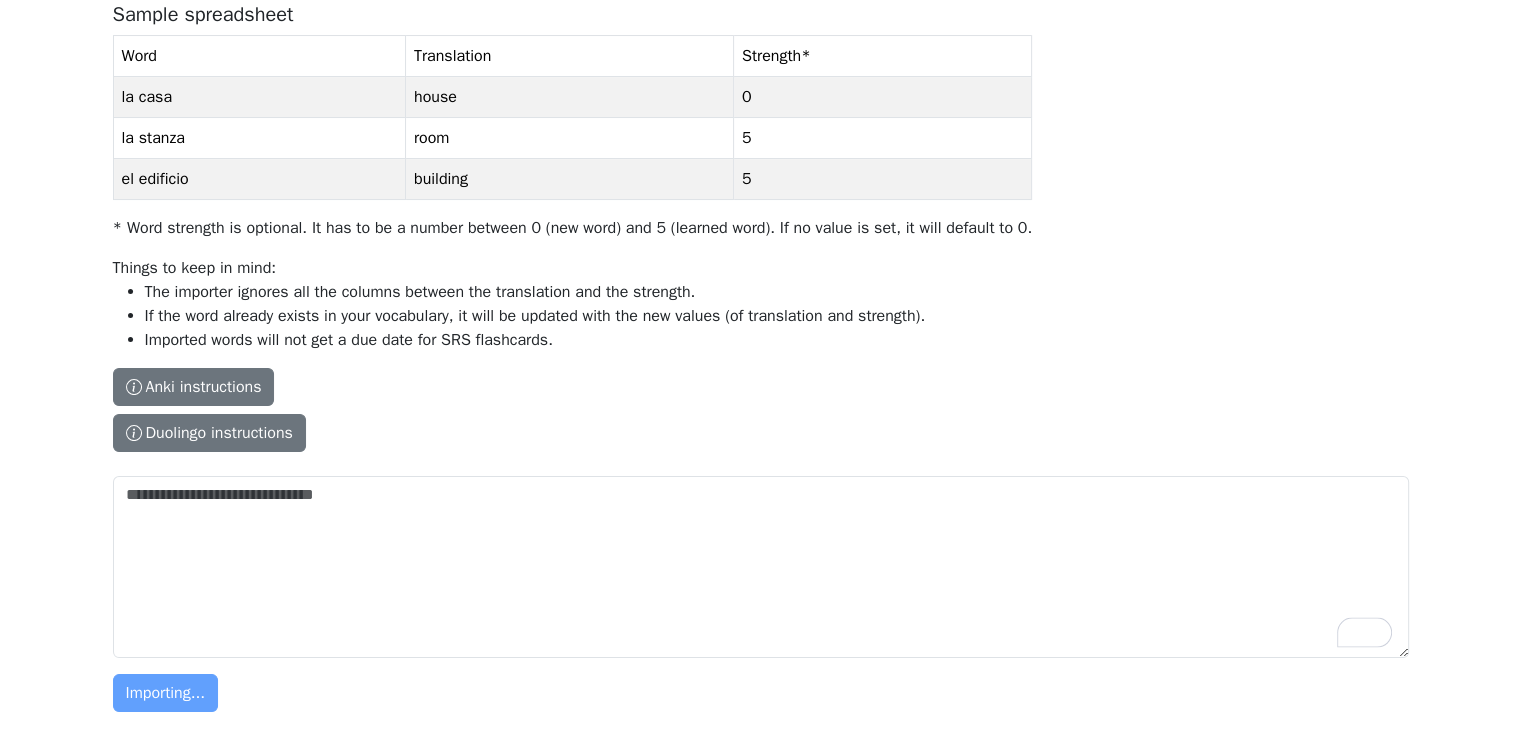 scroll, scrollTop: 310, scrollLeft: 0, axis: vertical 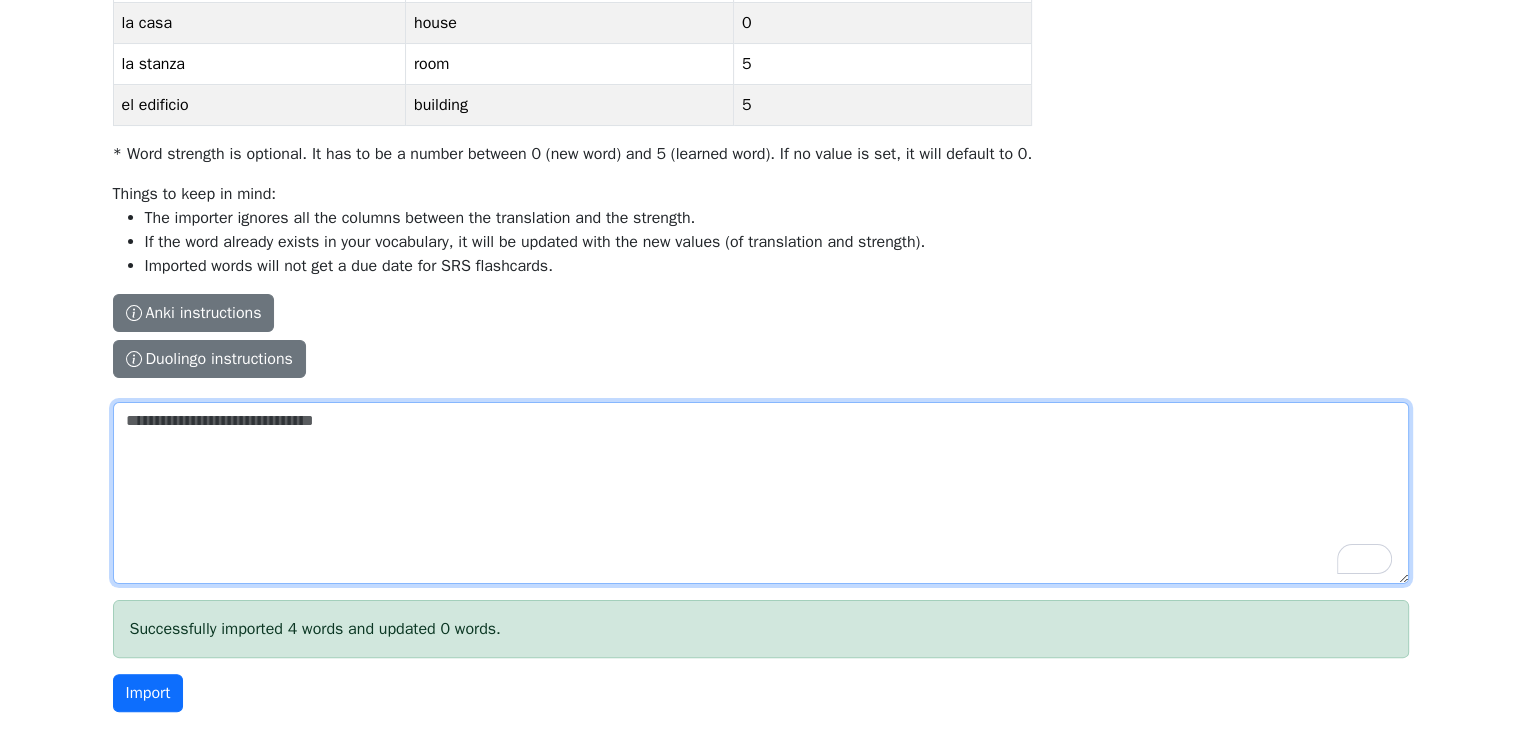 click on "The columns have to be tab-separated.    The safest way is to copy-paste from Excel or Google Sheets. Sample spreadsheet Word Translation Strength * la casa house 0 la stanza room 5 el edificio building 5 * Word strength is optional. It has to be a number between 0 (new word) and 5 (learned word). If no value is set, it will default to 0. Things to keep in mind: The importer ignores all the columns between the translation and the strength. If the word already exists in your vocabulary, it will be updated with the new values (of translation and strength). Imported words will not get a due date for SRS flashcards.   Anki instructions Anki instructions   Duolingo instructions Duolingo instructions Install the  Lingo Champion browser extension . Then navigate to the  Duolingo words page  and click on the import button on top of the page. Note that Duolingo does not provide words for every course. Duolingo -  Tutorial" at bounding box center (761, 493) 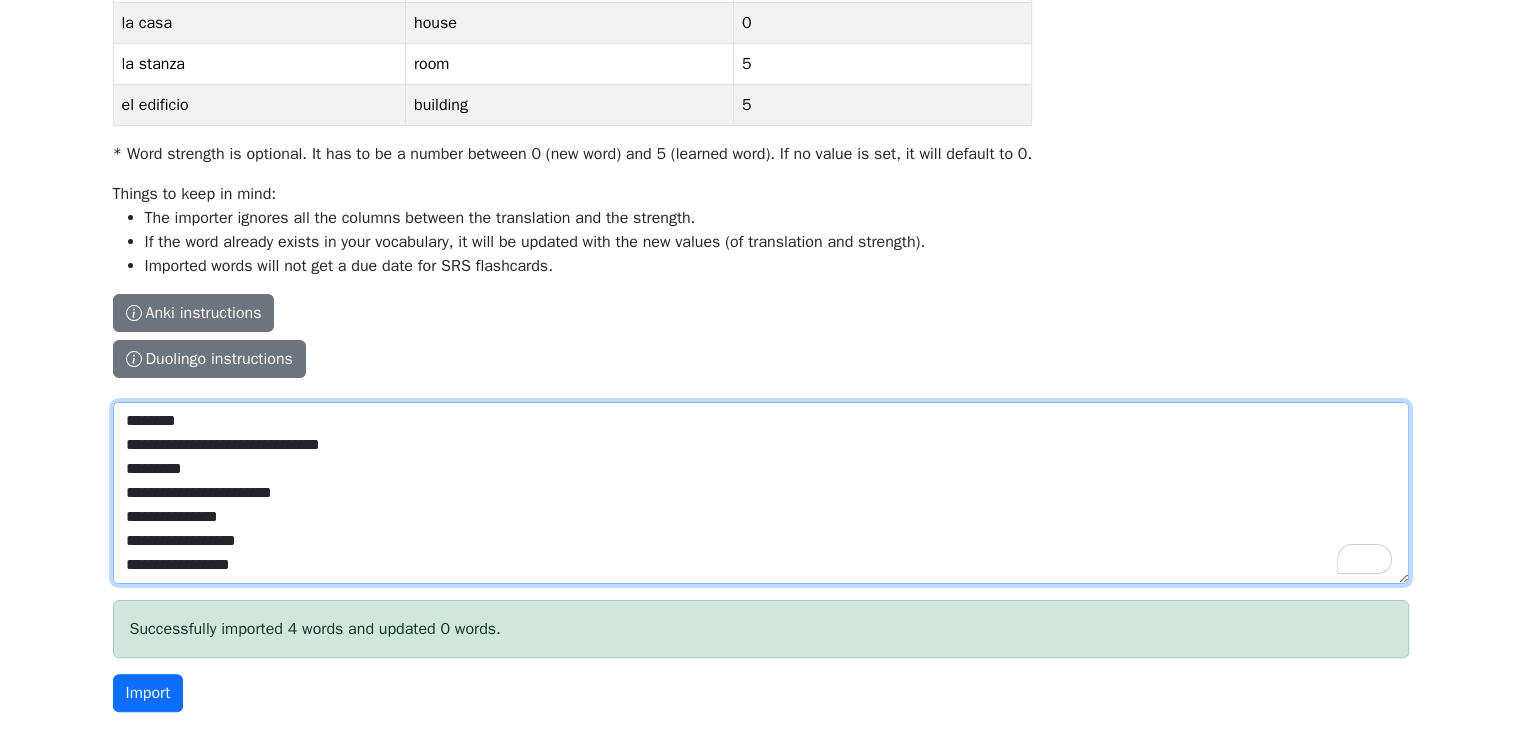 scroll, scrollTop: 1480, scrollLeft: 0, axis: vertical 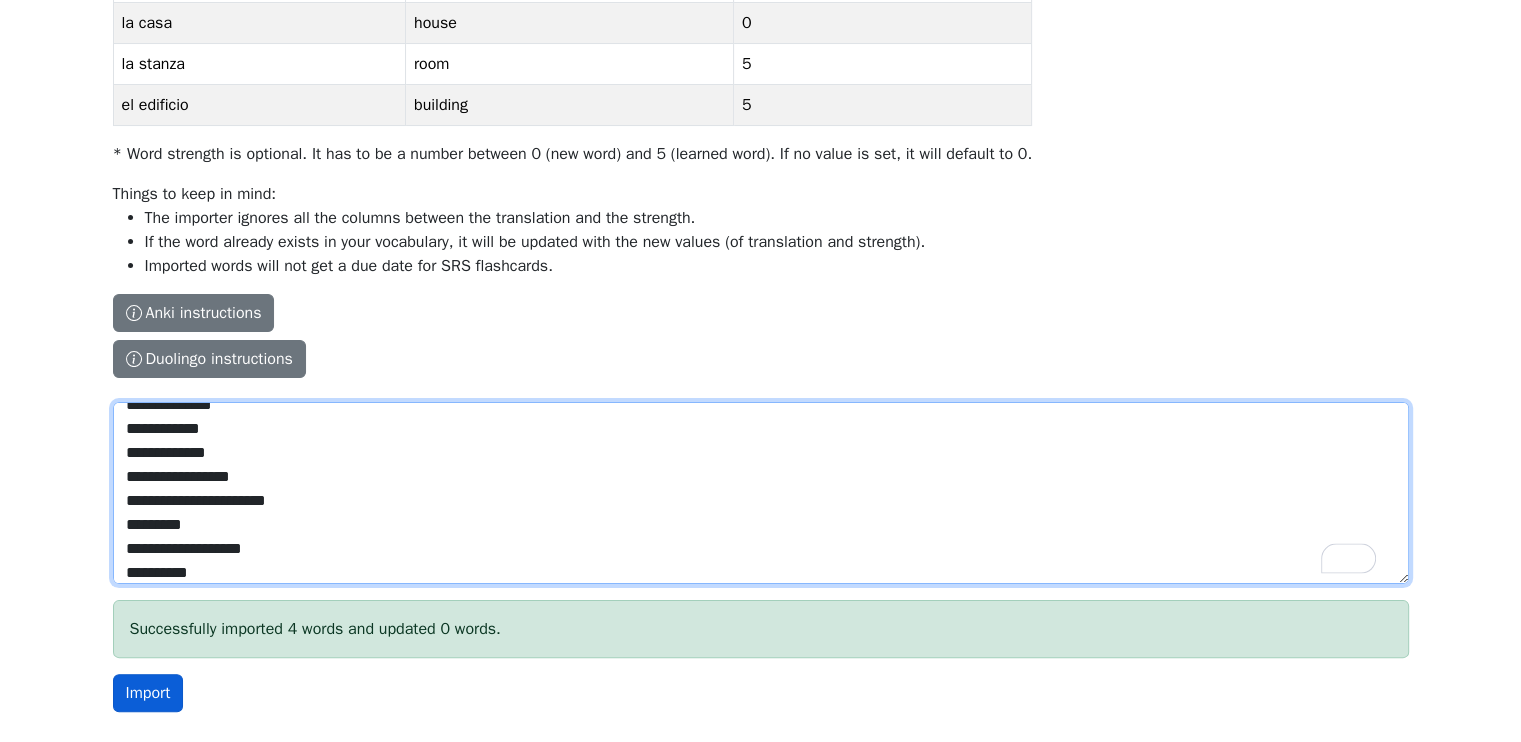 type on "**********" 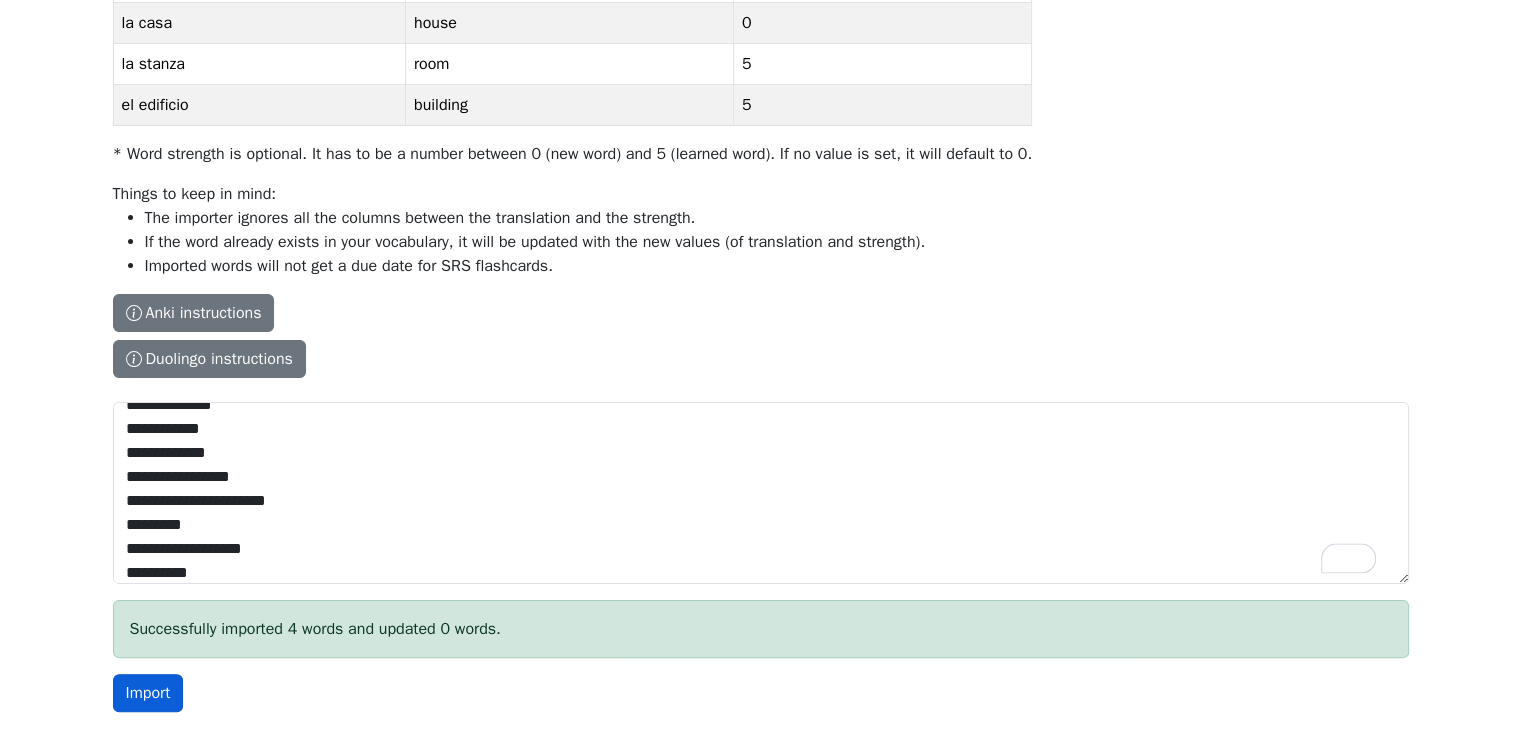 click on "Import" at bounding box center [148, 693] 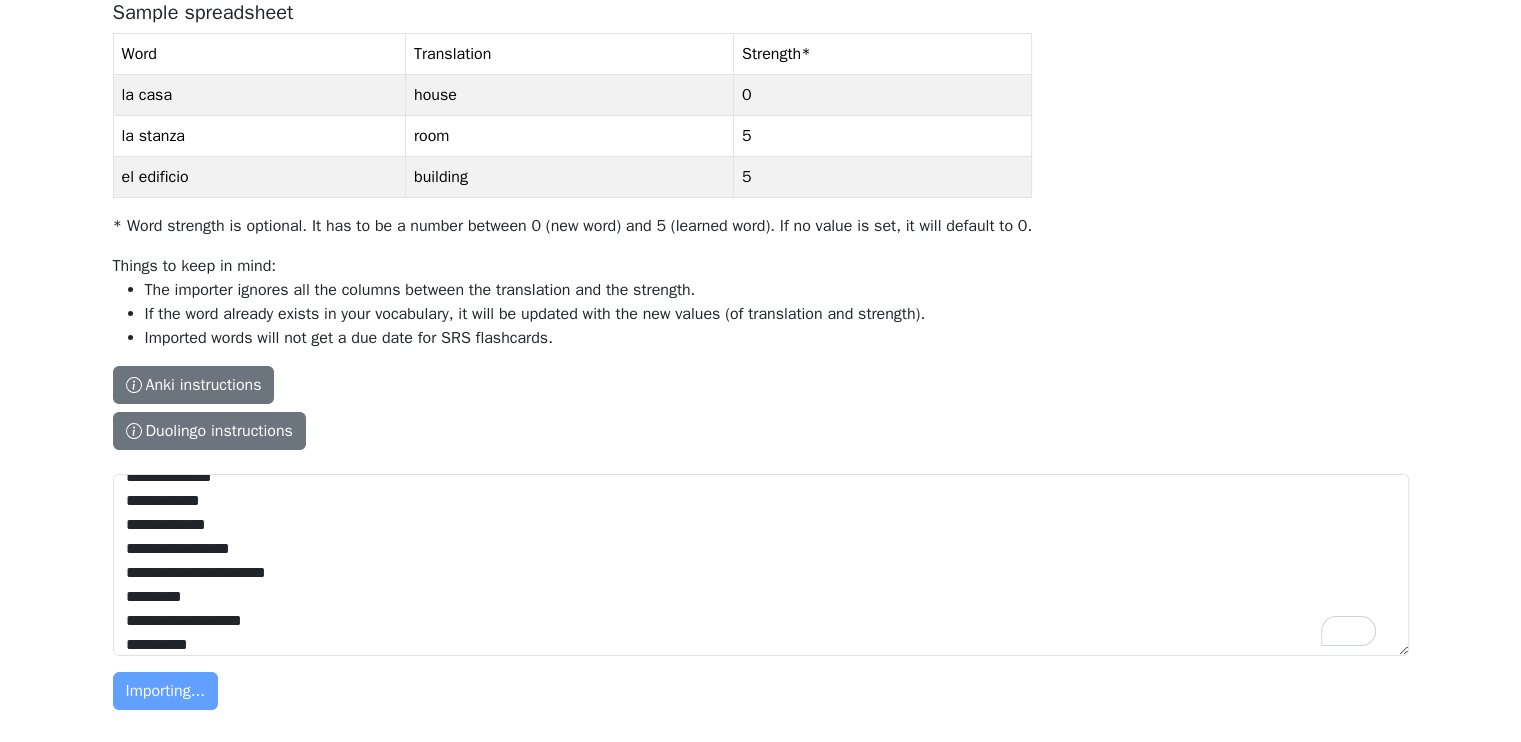 scroll, scrollTop: 236, scrollLeft: 0, axis: vertical 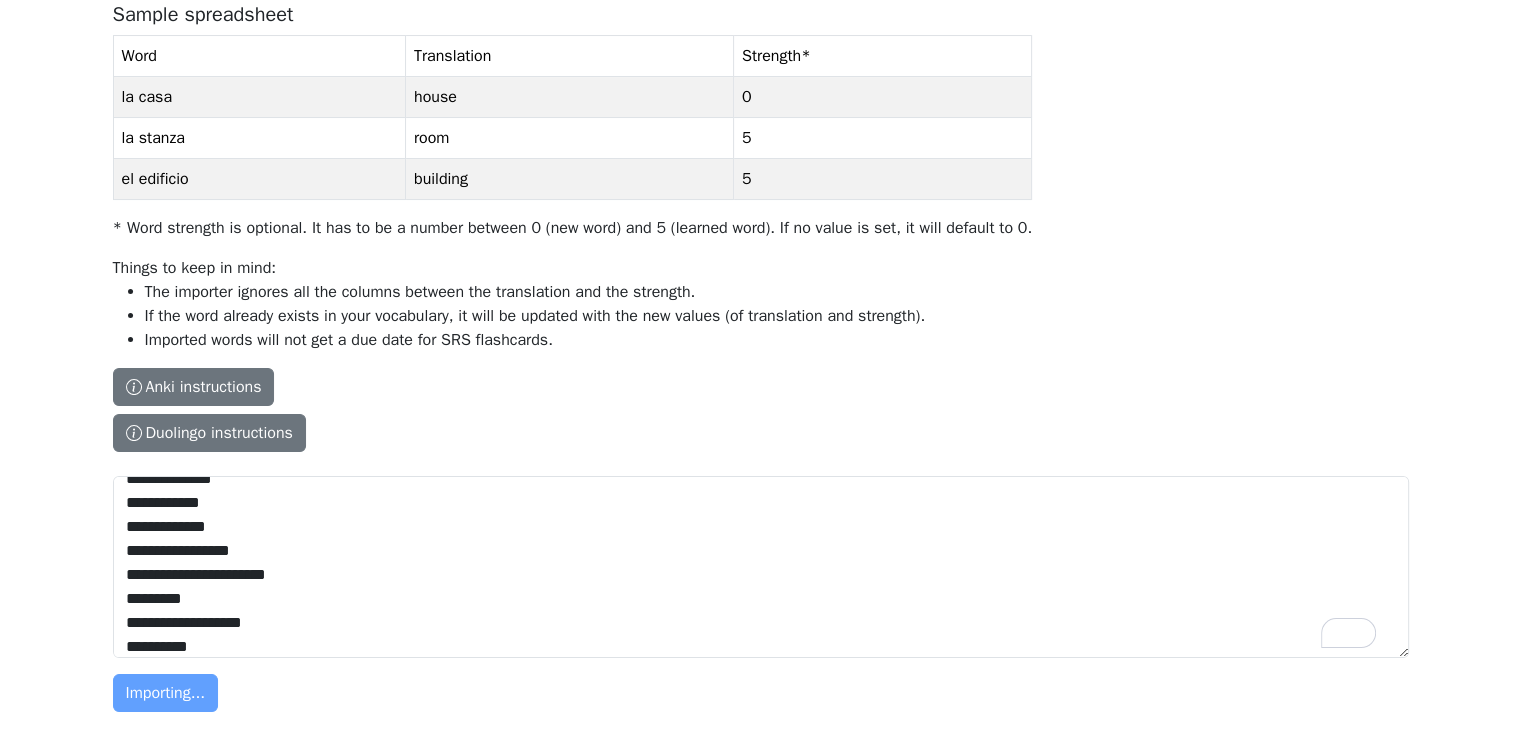 type 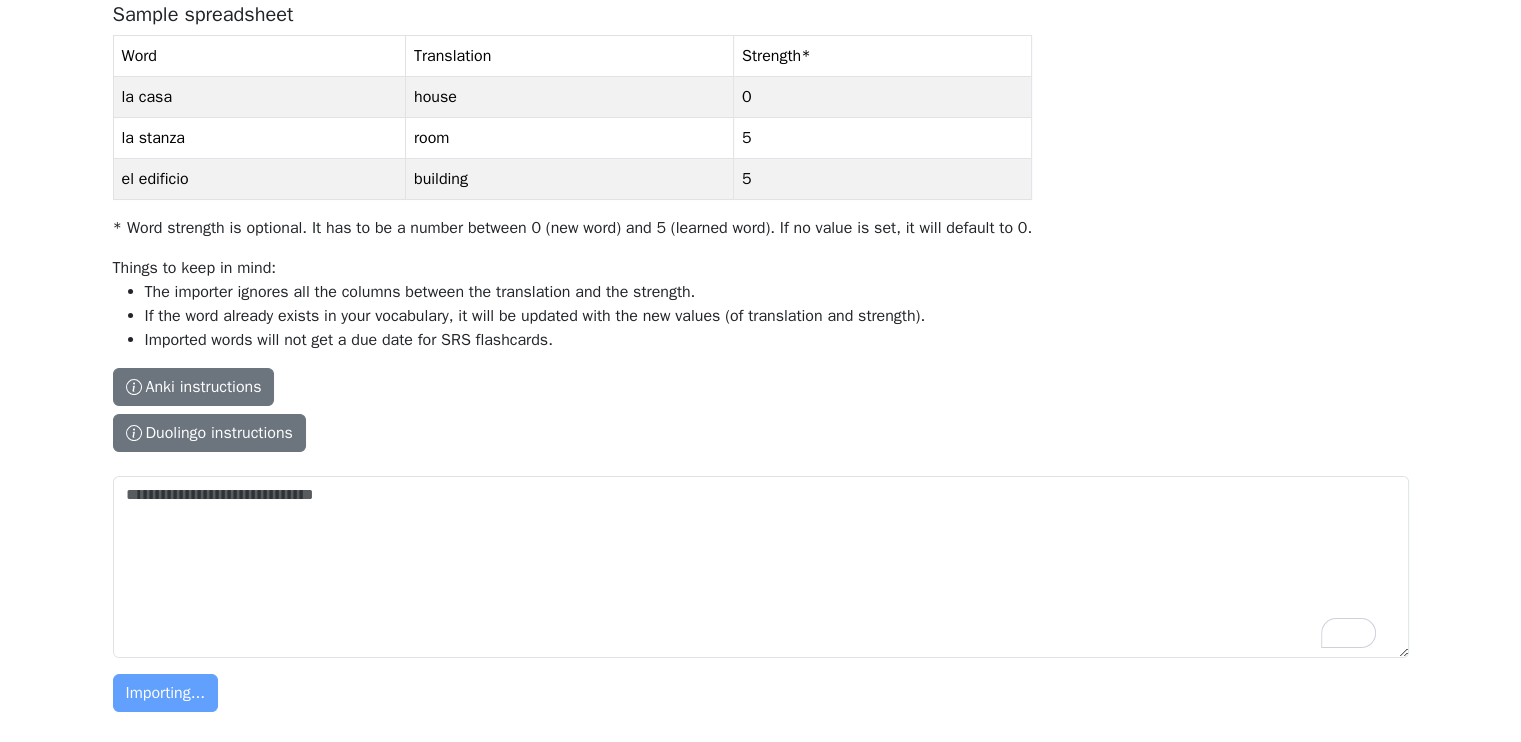 scroll, scrollTop: 310, scrollLeft: 0, axis: vertical 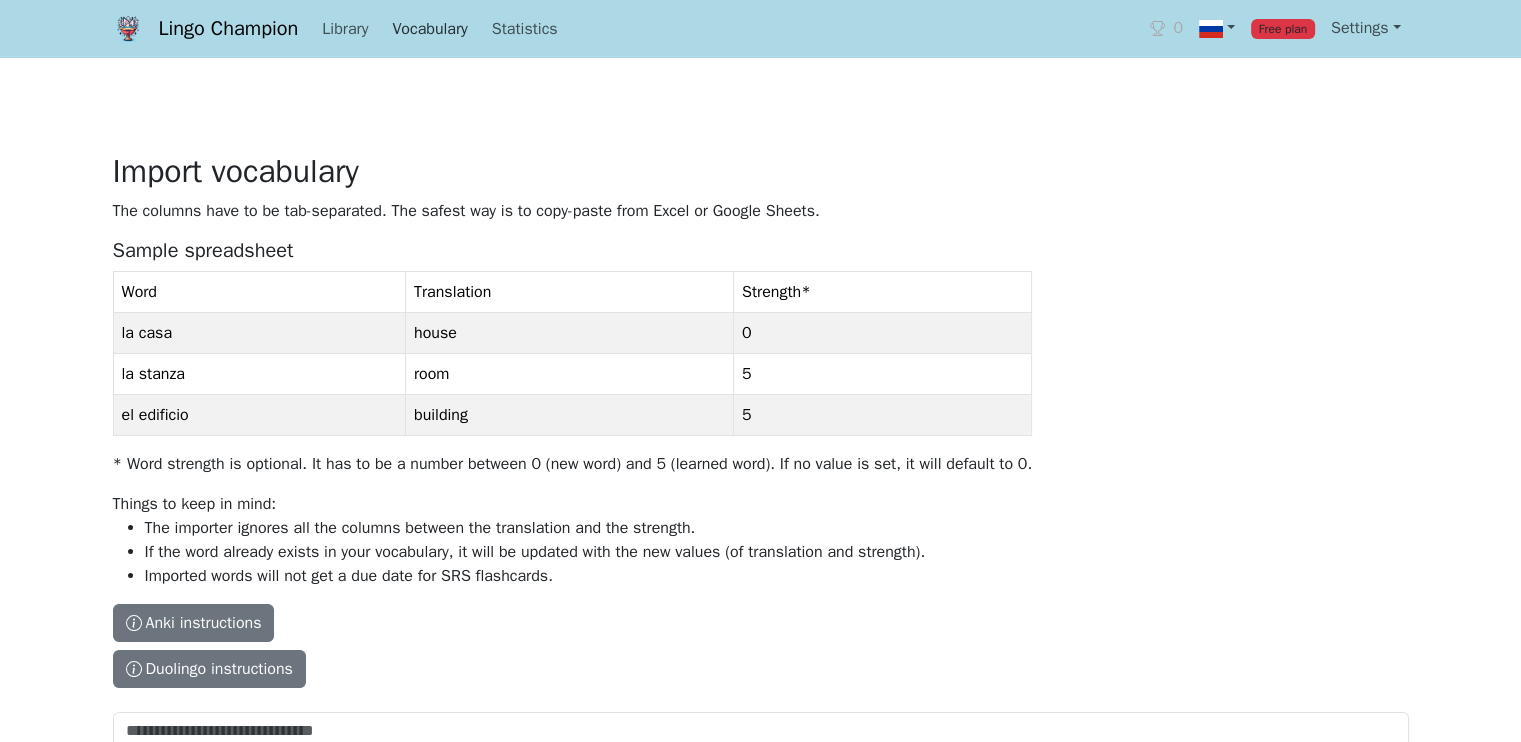 drag, startPoint x: 428, startPoint y: 23, endPoint x: 442, endPoint y: 39, distance: 21.260292 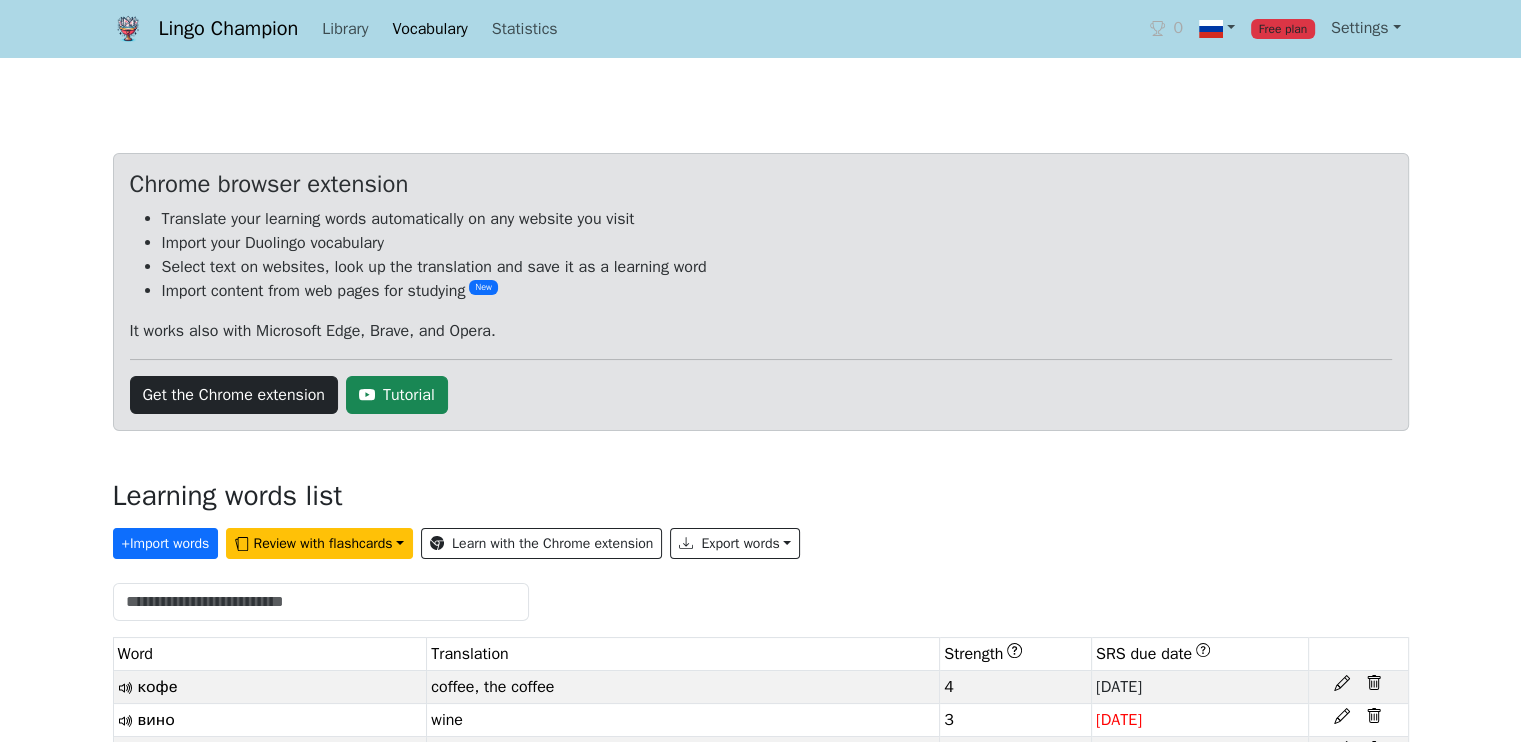scroll, scrollTop: 200, scrollLeft: 0, axis: vertical 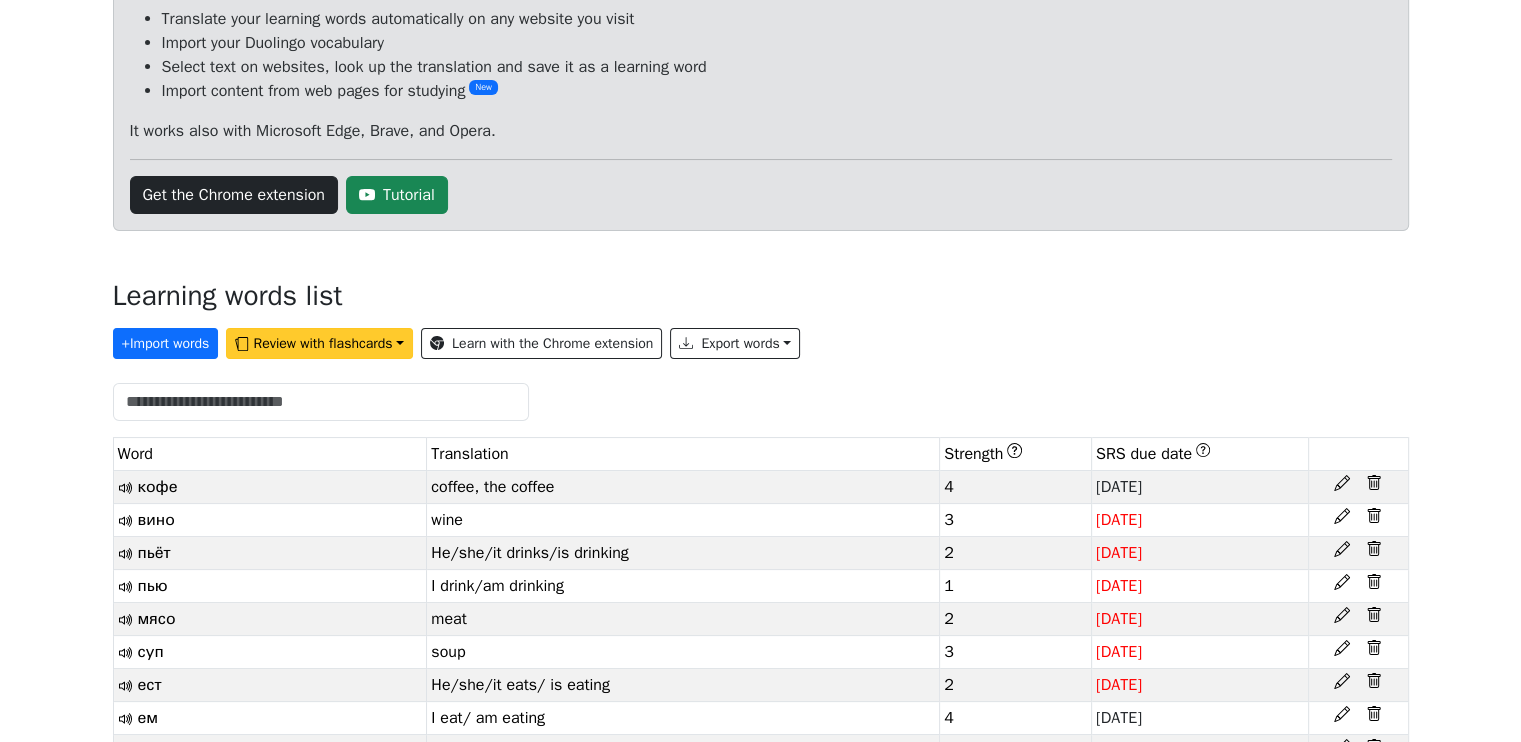 click on "Review with flashcards" at bounding box center [319, 343] 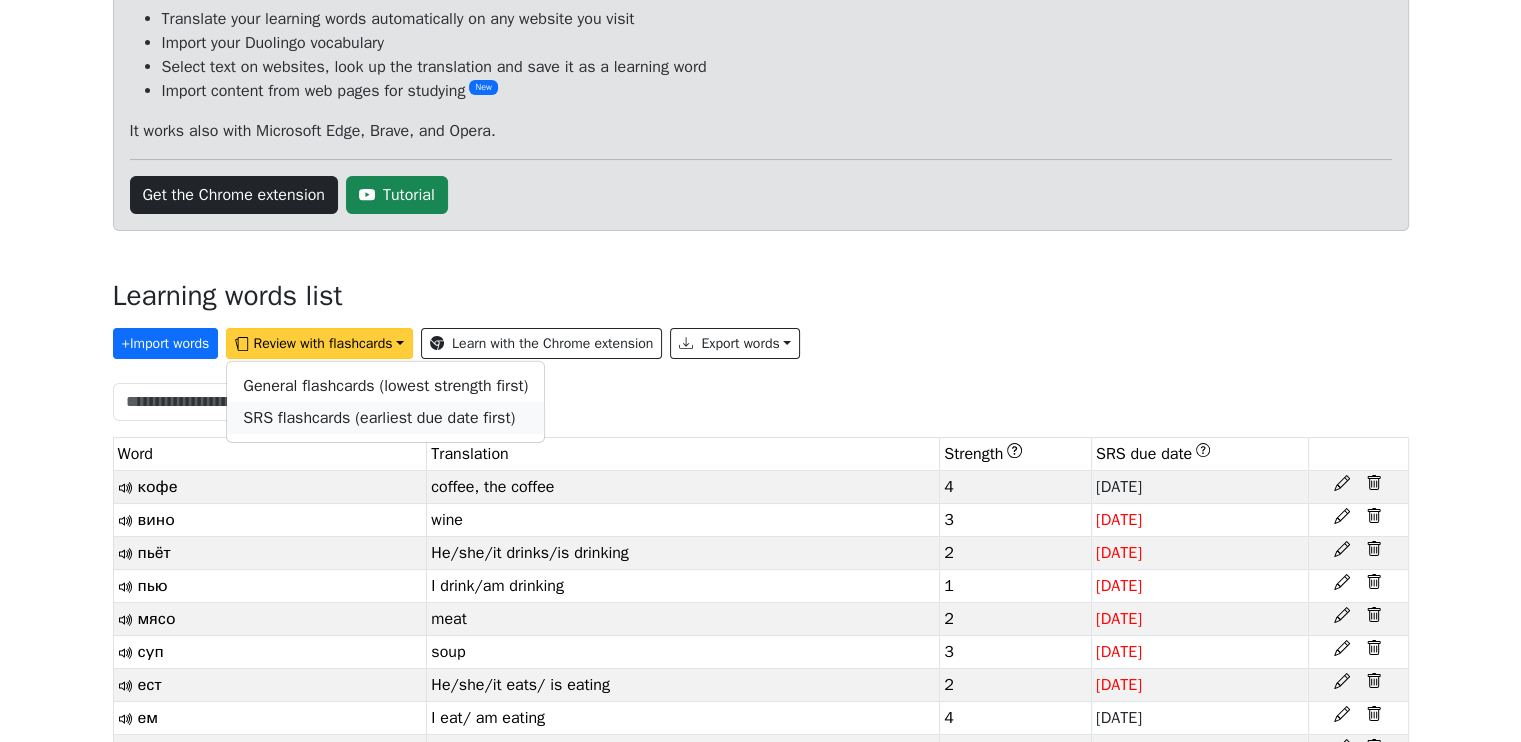 click on "SRS flashcards (earliest due date first)" at bounding box center [379, 418] 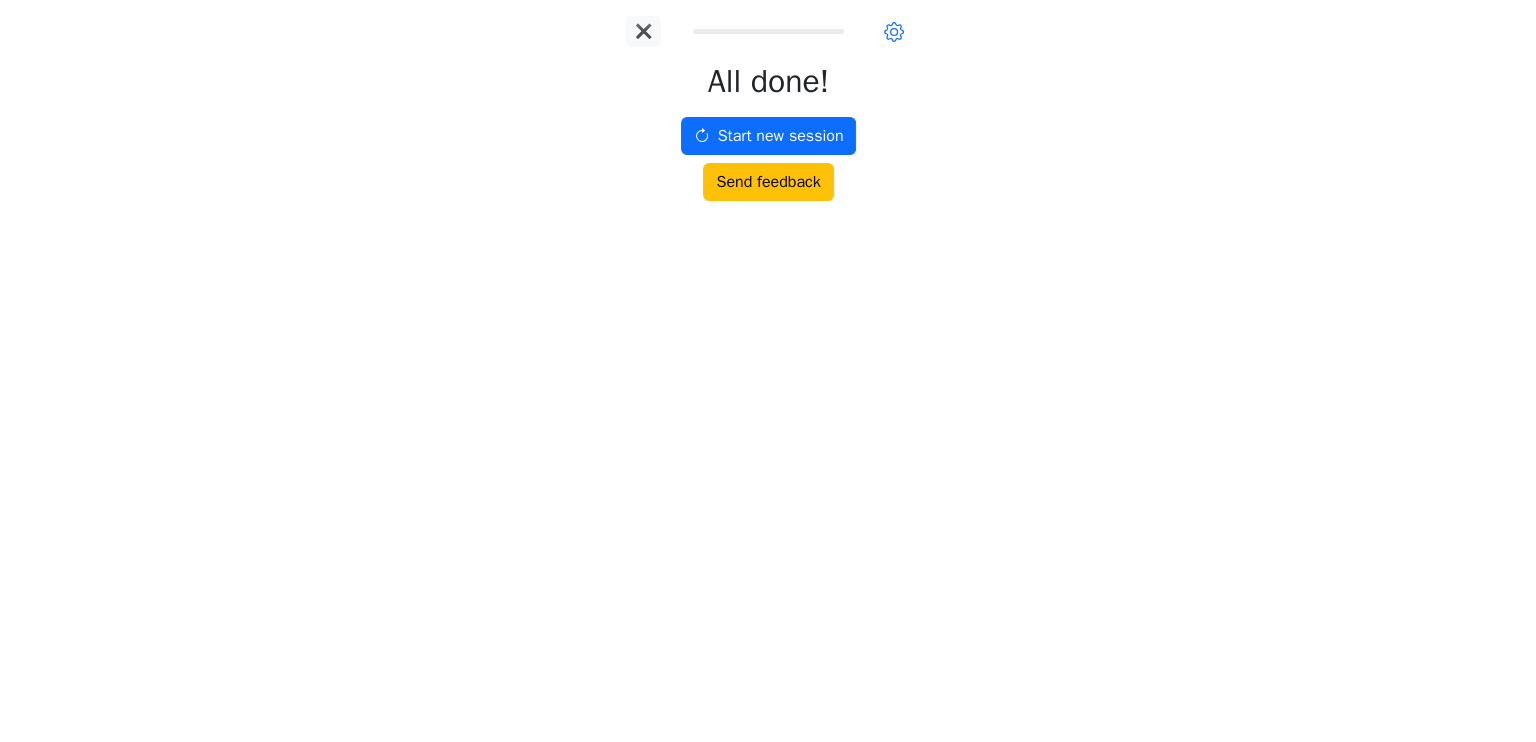 scroll, scrollTop: 0, scrollLeft: 0, axis: both 